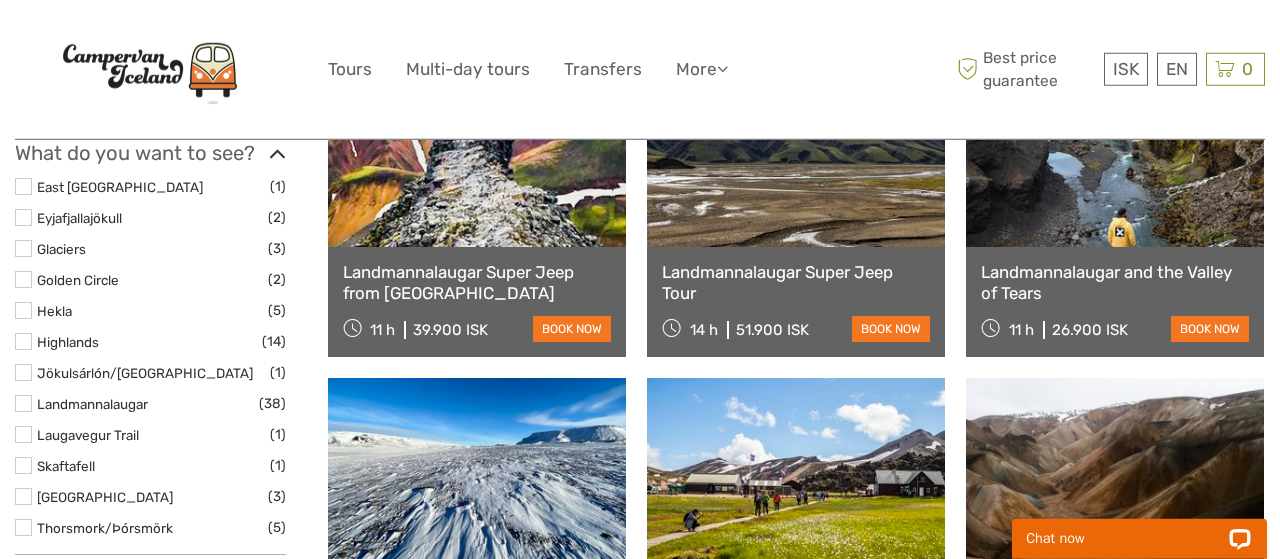scroll, scrollTop: 728, scrollLeft: 0, axis: vertical 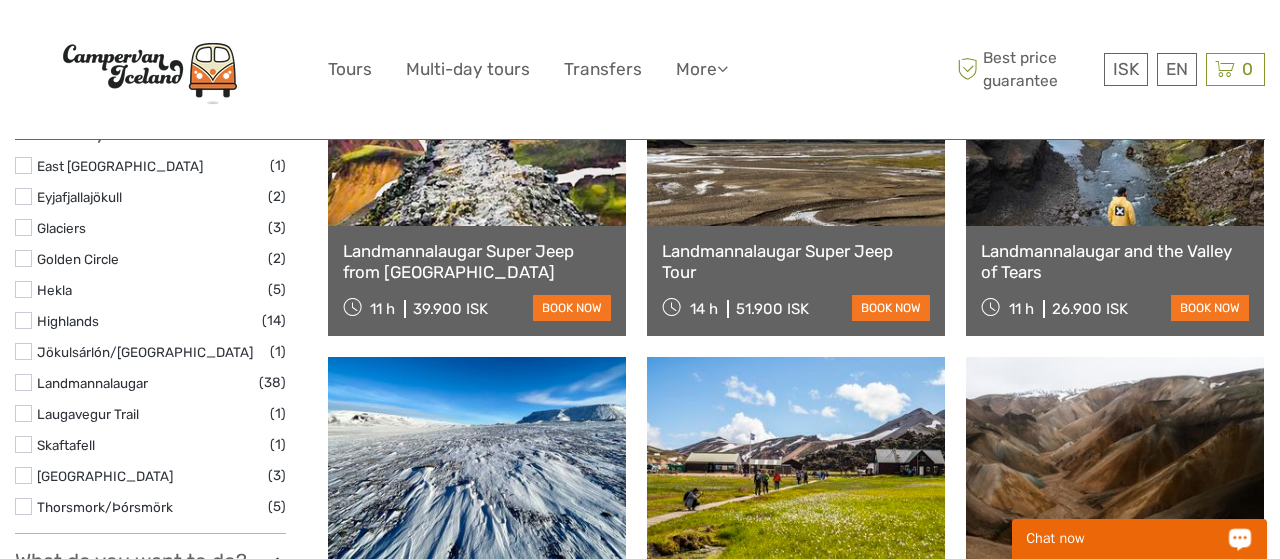 click on "Chat now" at bounding box center [1126, 539] 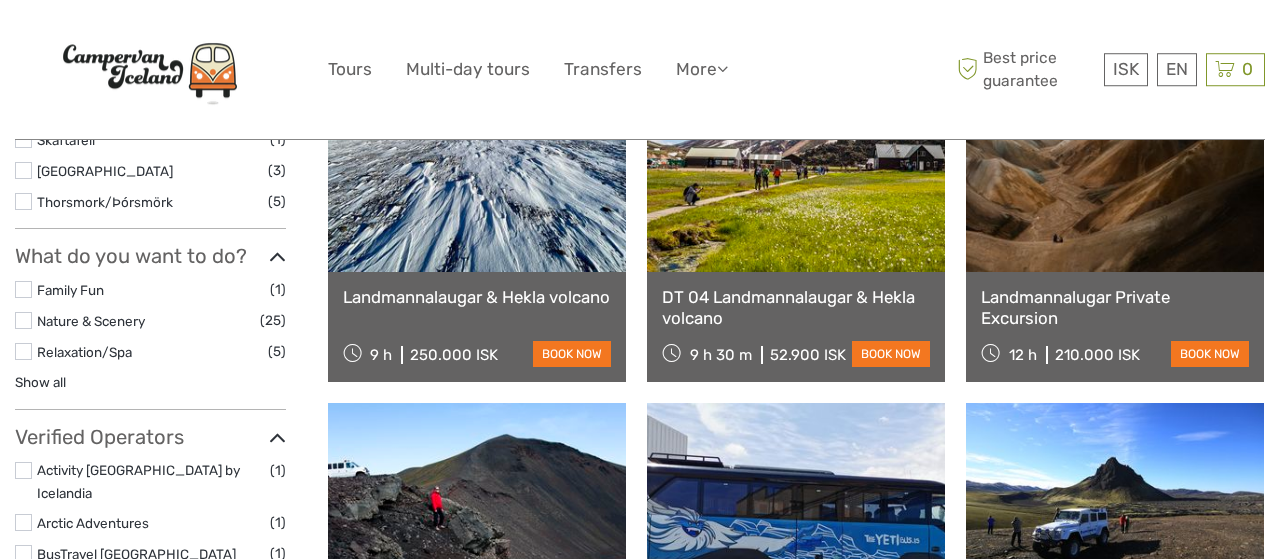 scroll, scrollTop: 936, scrollLeft: 0, axis: vertical 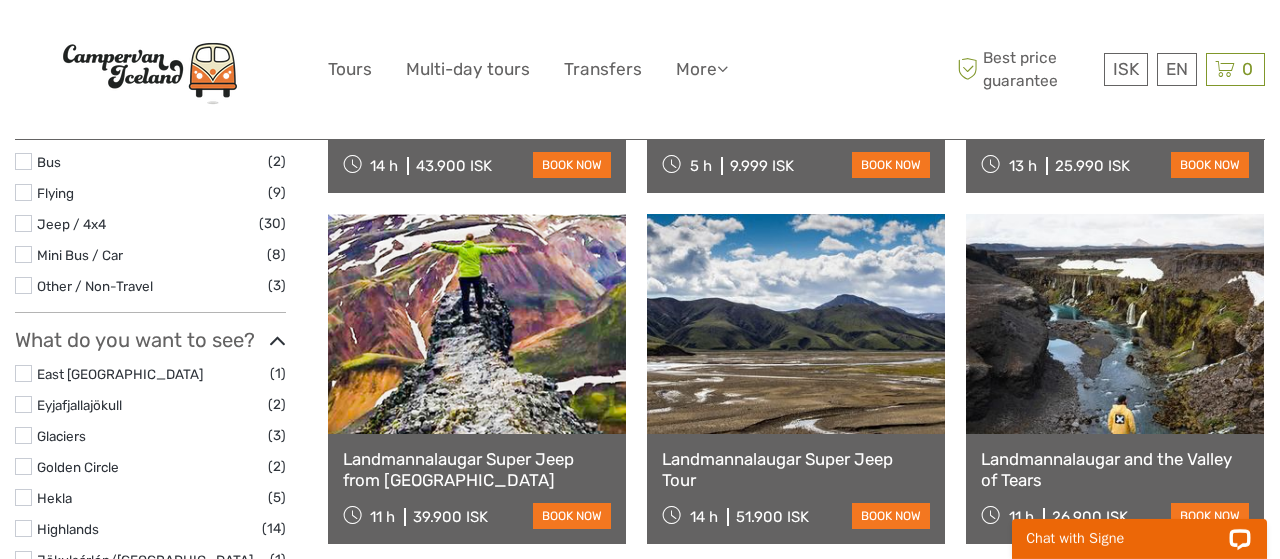 click on "Landmannalaugar and the Valley of Tears" at bounding box center (1115, 469) 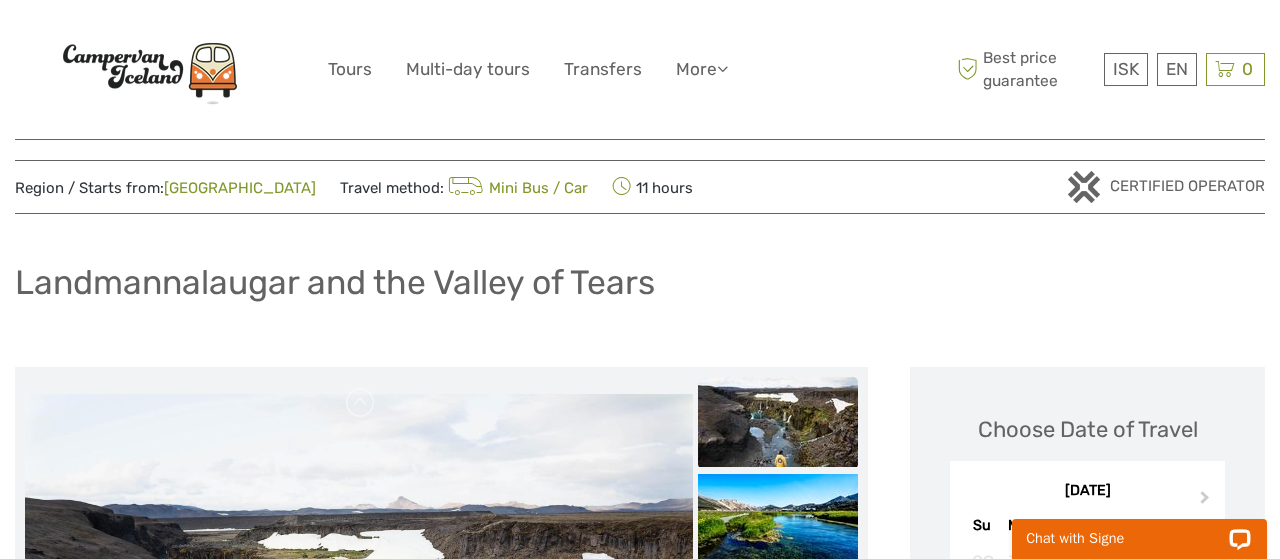 scroll, scrollTop: 0, scrollLeft: 0, axis: both 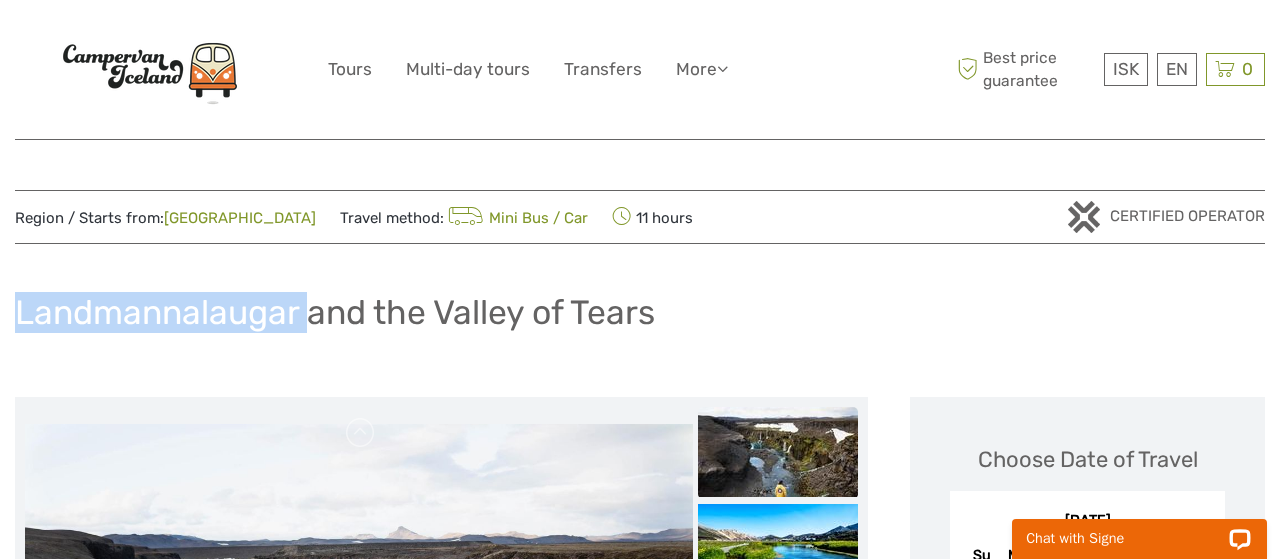 drag, startPoint x: 311, startPoint y: 307, endPoint x: 21, endPoint y: 301, distance: 290.06207 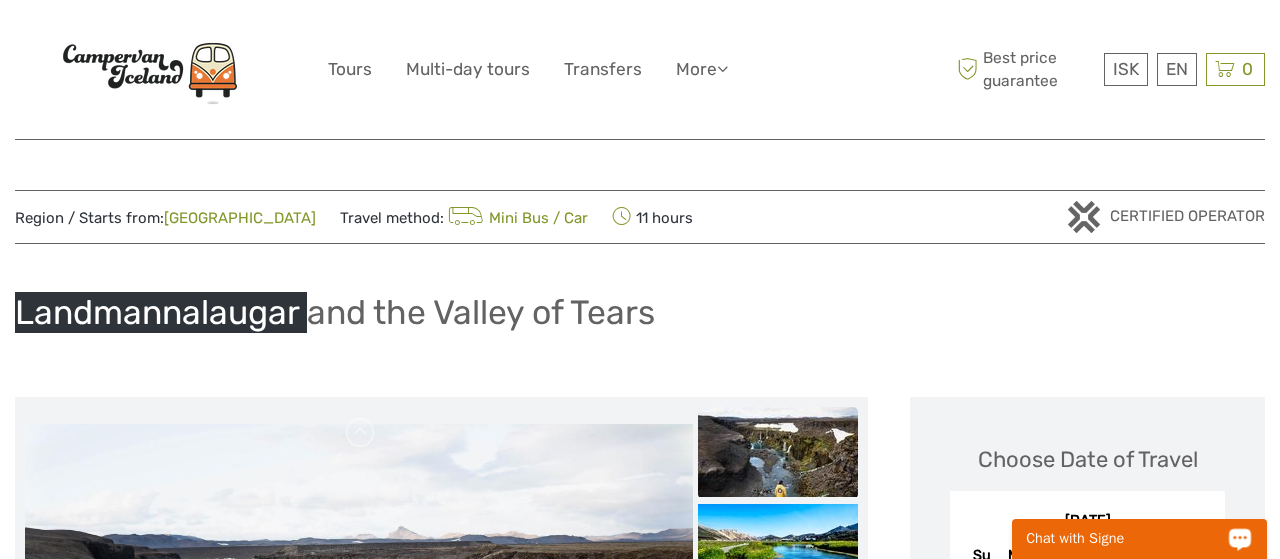 click on "Chat with Signe" at bounding box center (1126, 539) 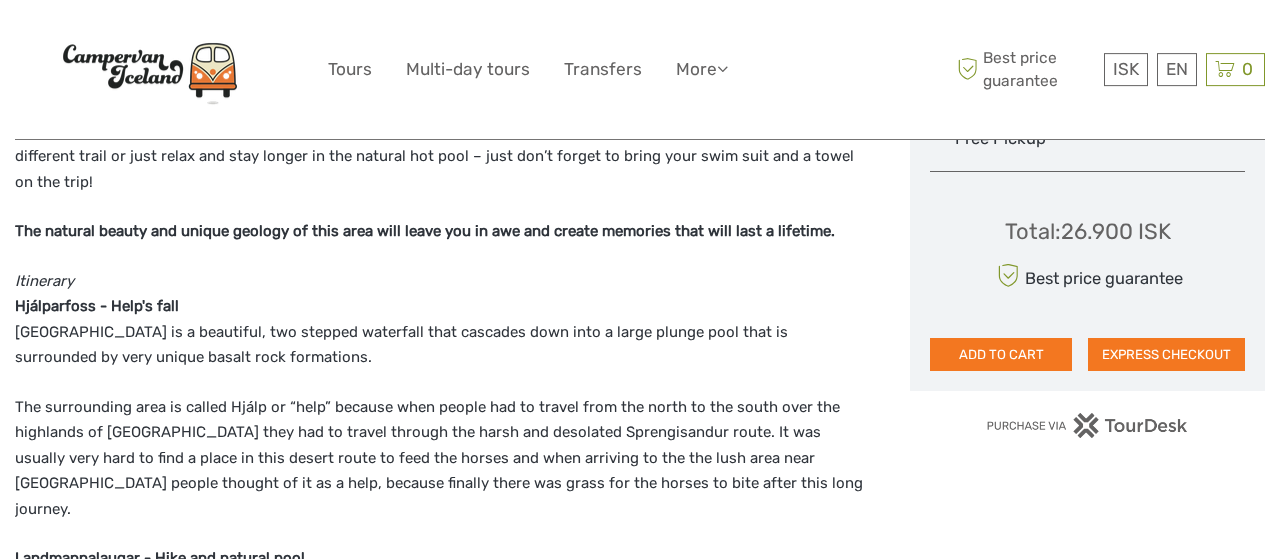 scroll, scrollTop: 1144, scrollLeft: 0, axis: vertical 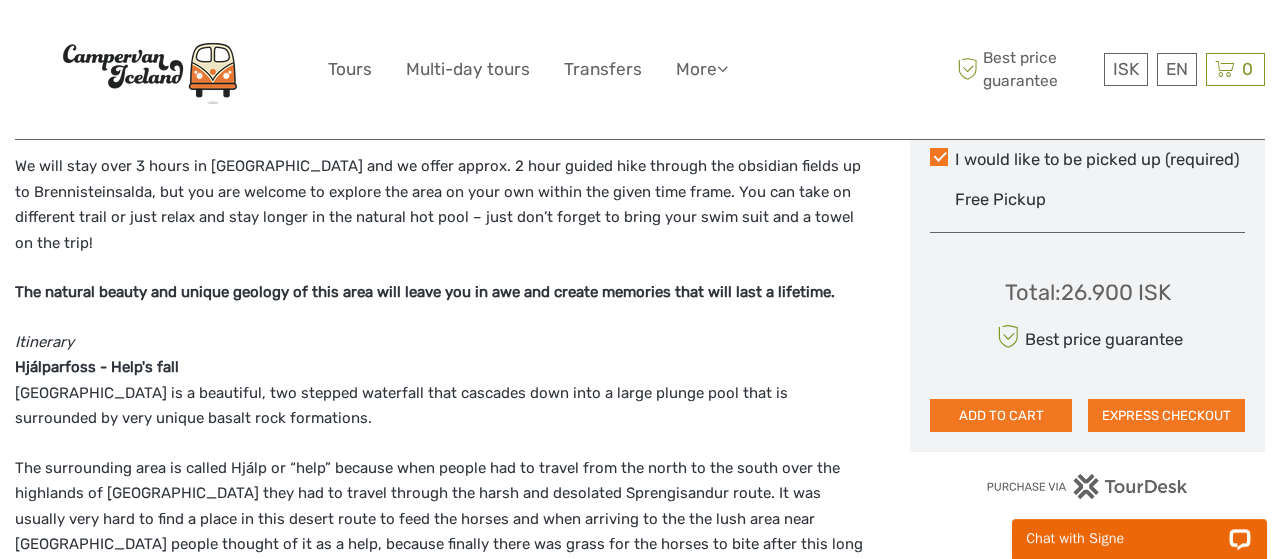 click on "ADD TO CART" at bounding box center [1001, 416] 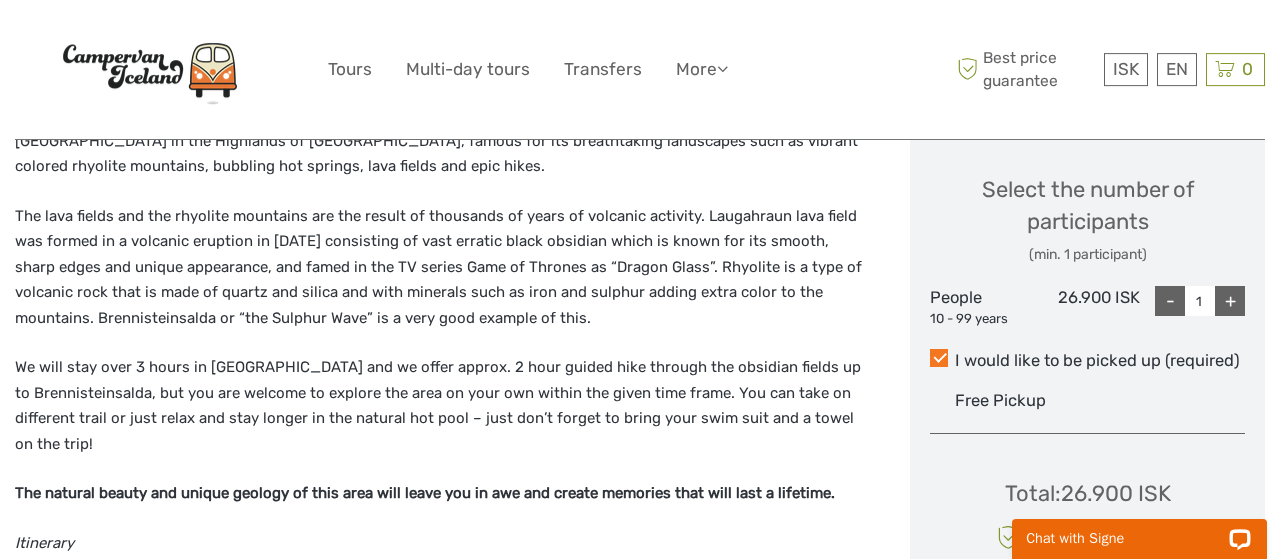 scroll, scrollTop: 832, scrollLeft: 0, axis: vertical 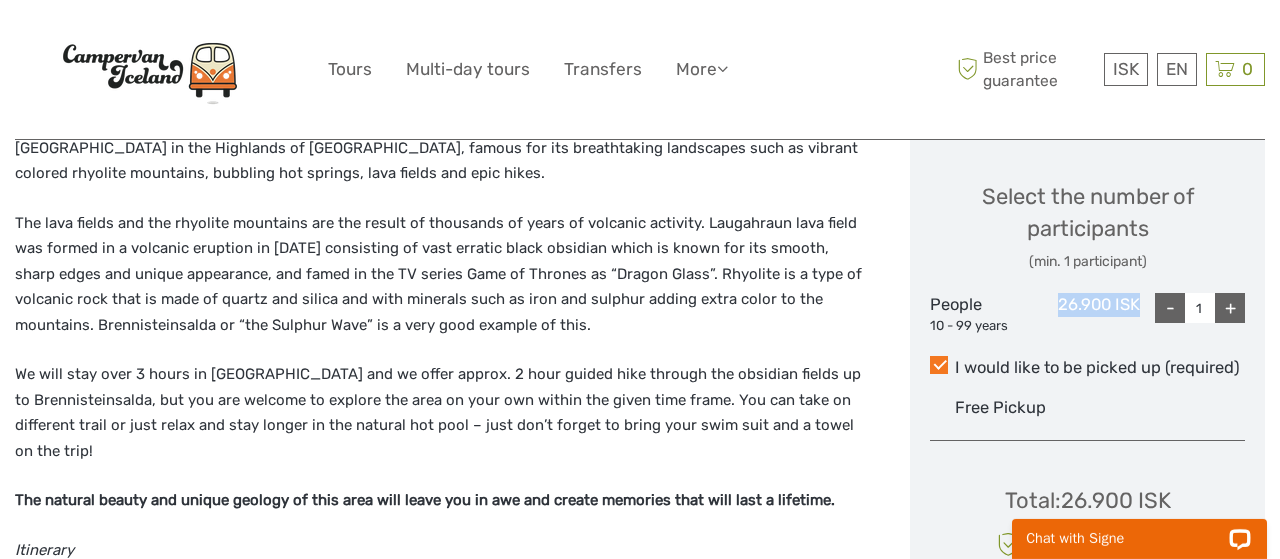 drag, startPoint x: 1059, startPoint y: 307, endPoint x: 1137, endPoint y: 307, distance: 78 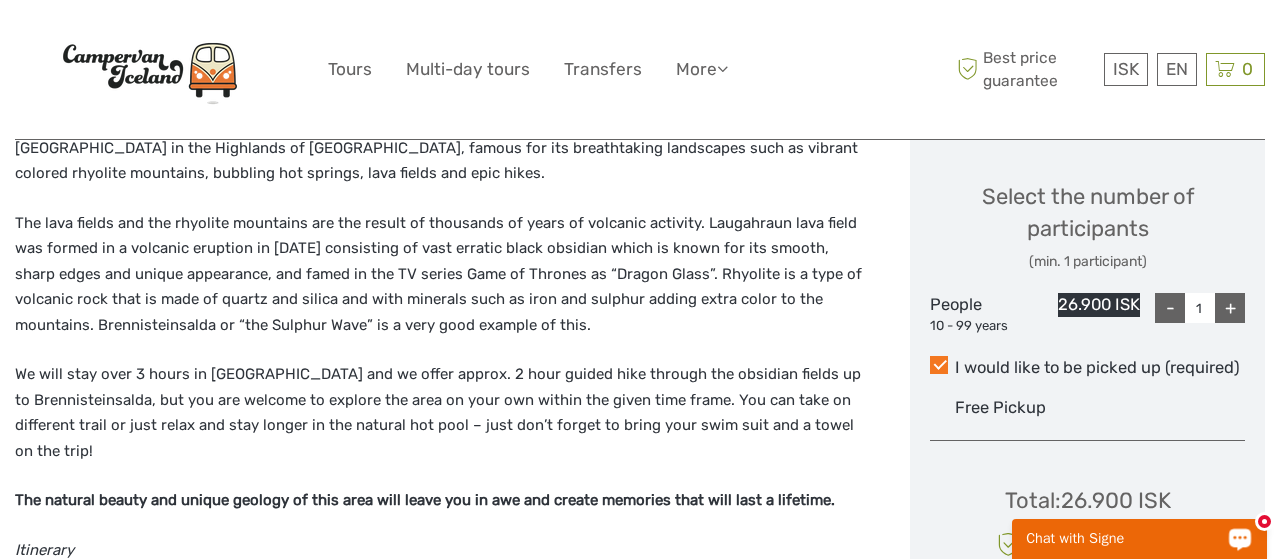 click on "Chat with Signe" at bounding box center (1126, 539) 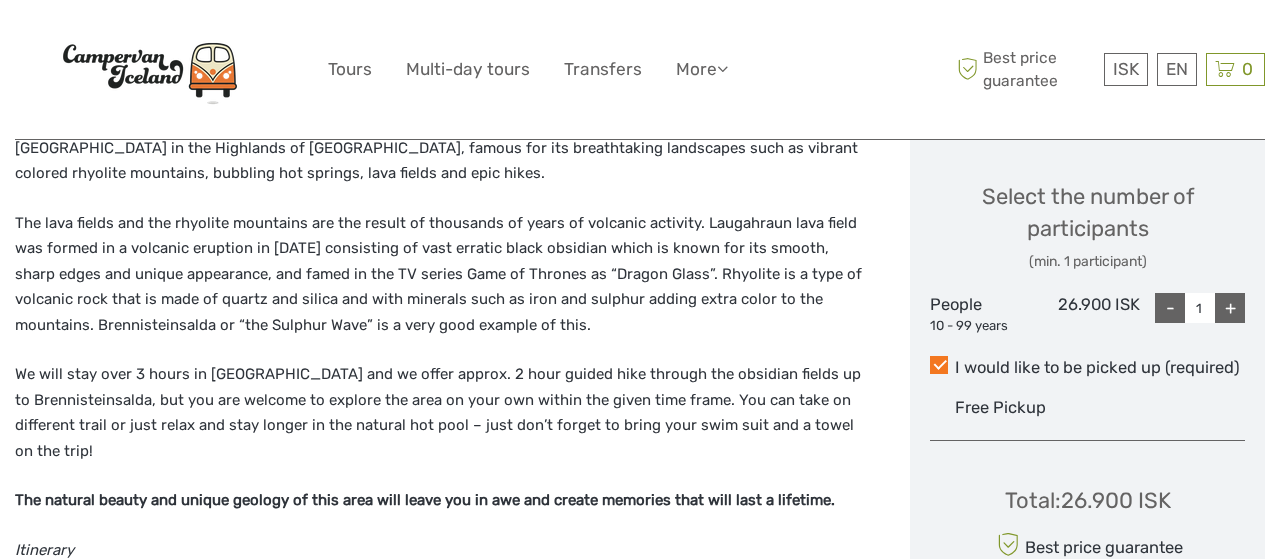click on "The lava fields and the rhyolite mountains are the result of thousands of years of volcanic activity. Laugahraun lava field was formed in a volcanic eruption in [DATE] consisting of vast erratic black obsidian which is known for its smooth, sharp edges and unique appearance, and famed in the TV series Game of Thrones as “Dragon Glass”. Rhyolite is a type of volcanic rock that is made of quartz and silica and with minerals such as iron and sulphur adding extra color to the mountains. Brennisteinsalda or “the Sulphur Wave” is a very good example of this." at bounding box center (441, 275) 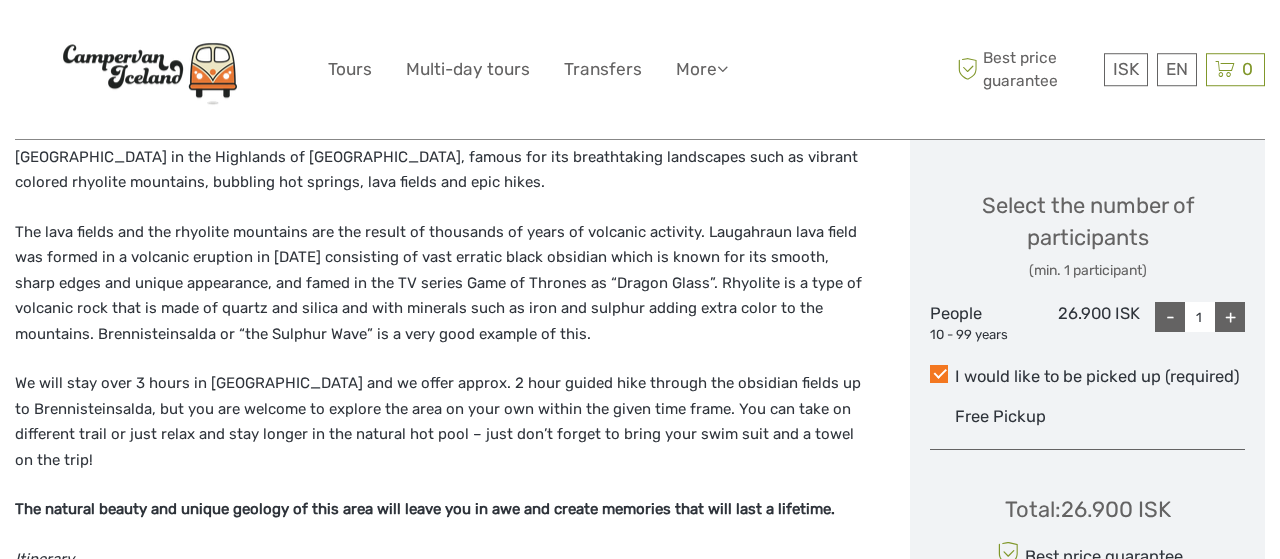 scroll, scrollTop: 728, scrollLeft: 0, axis: vertical 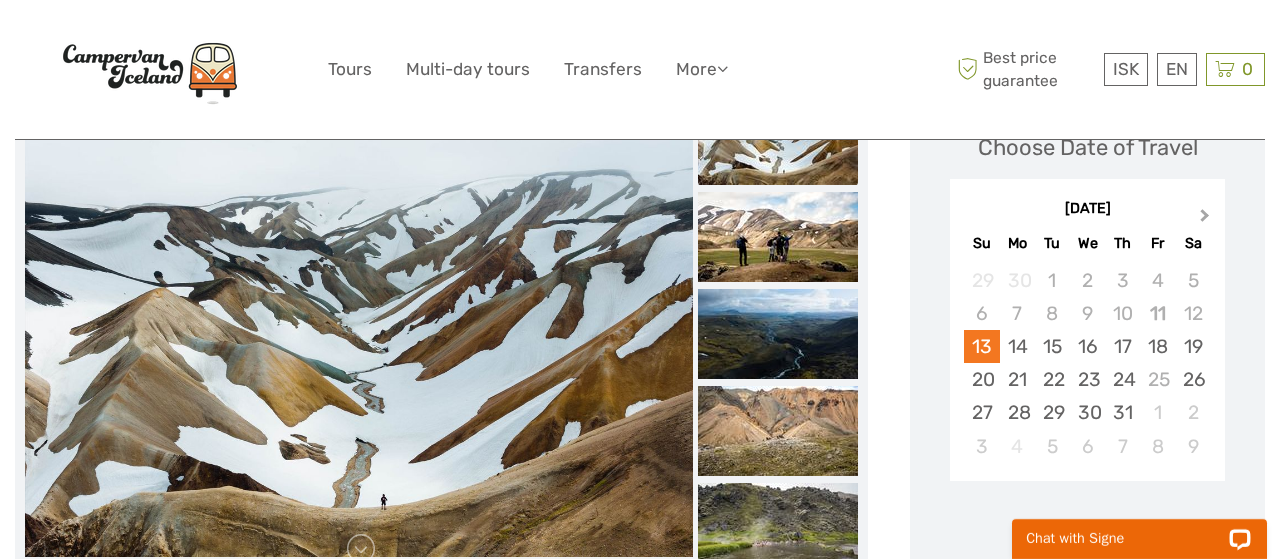 click on "Next Month" at bounding box center (1207, 220) 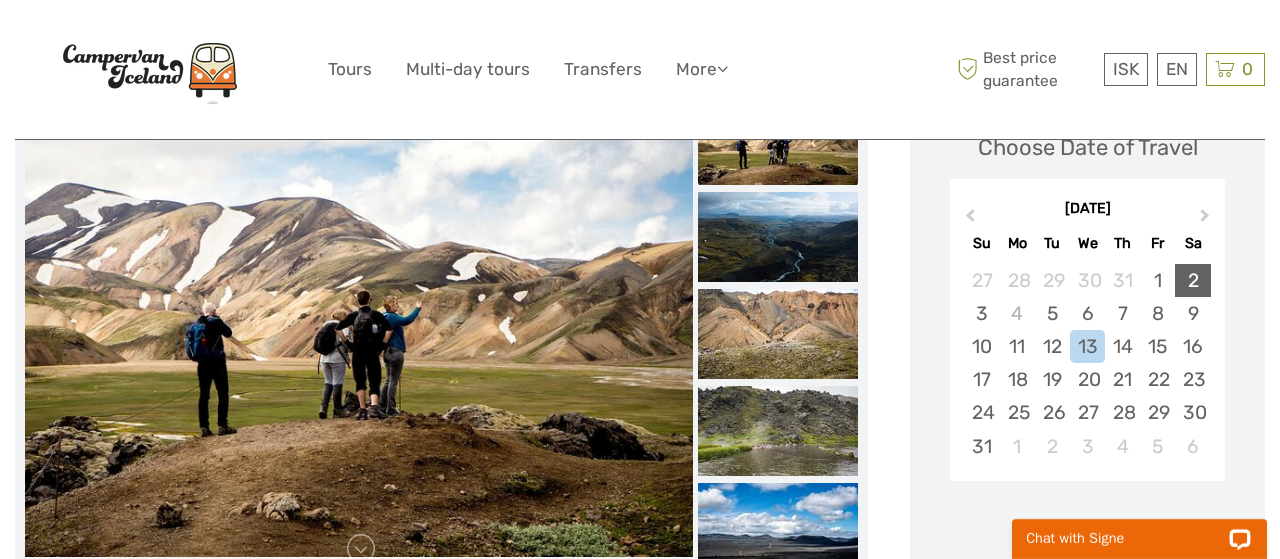 click on "2" at bounding box center (1192, 280) 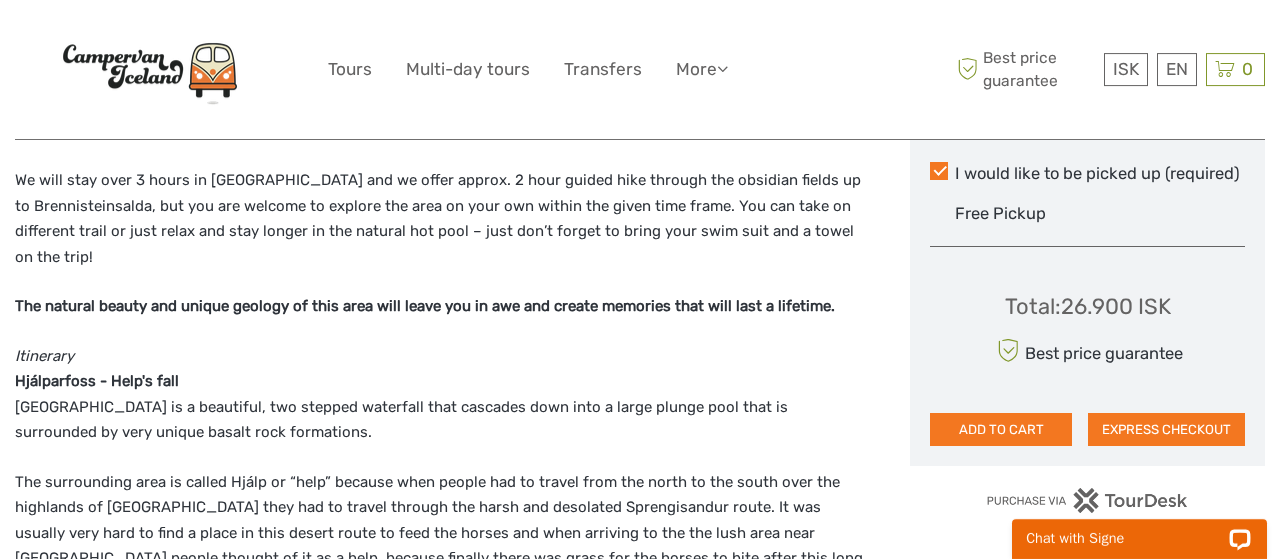 scroll, scrollTop: 1040, scrollLeft: 0, axis: vertical 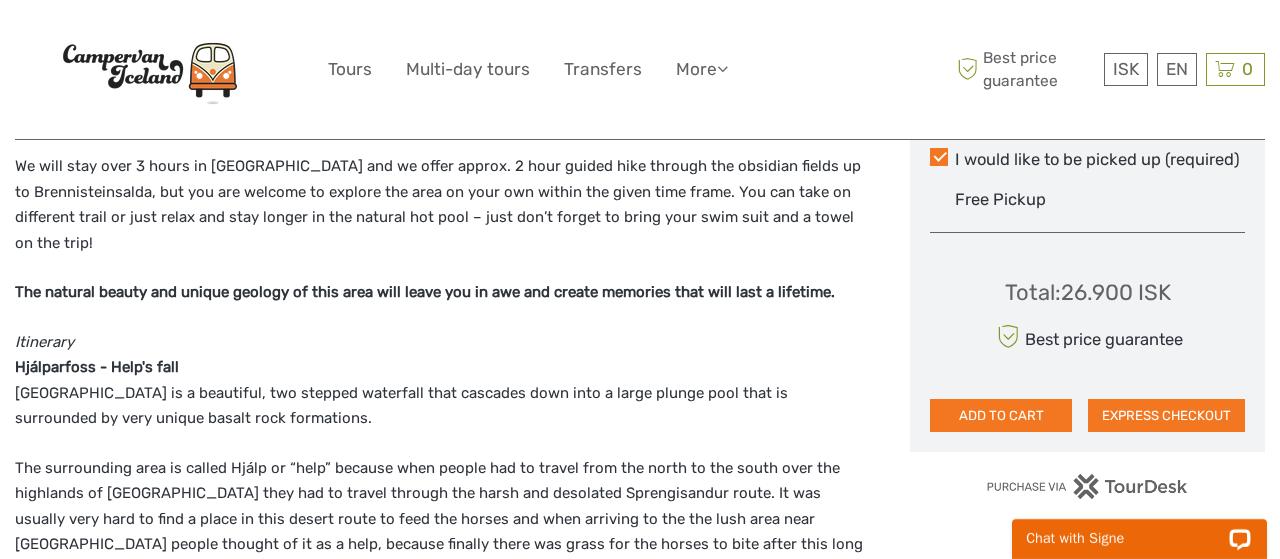 click on "ADD TO CART" at bounding box center (1001, 416) 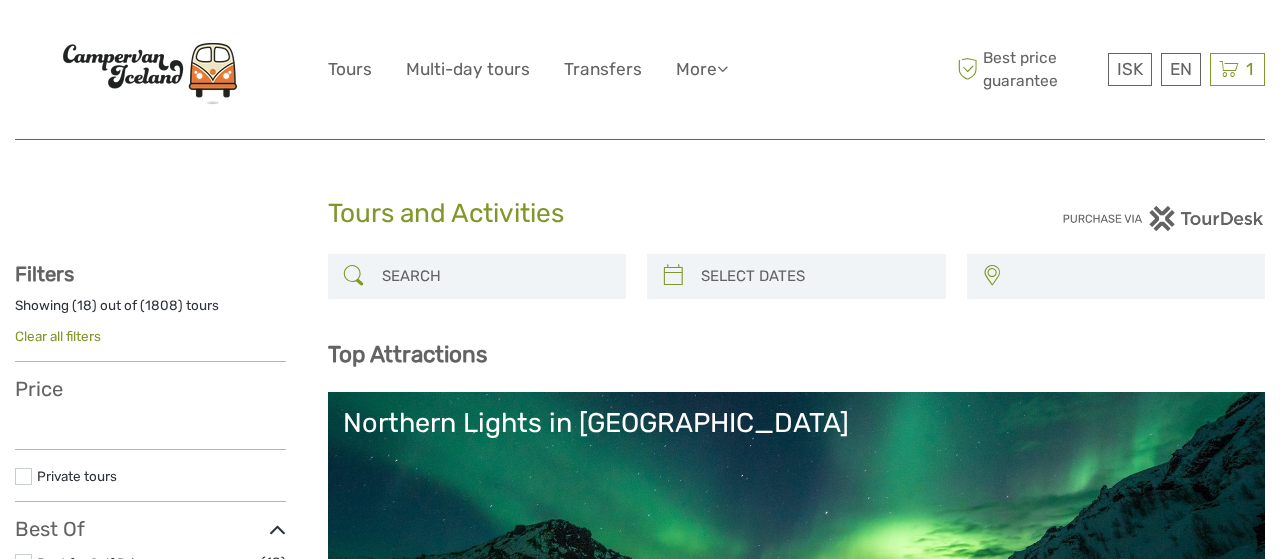 select 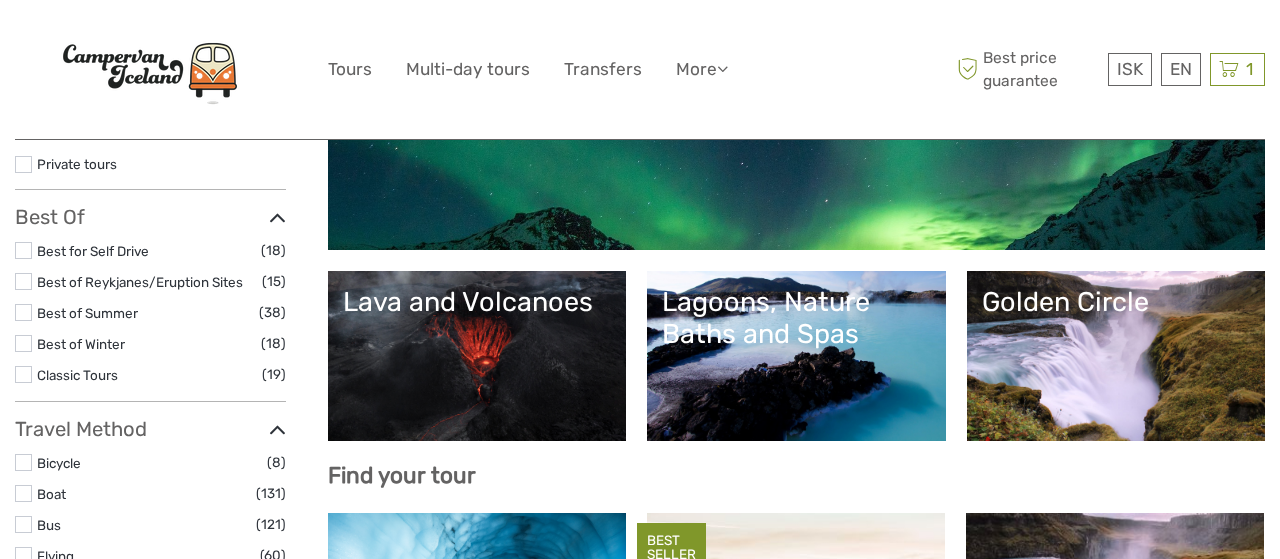 select 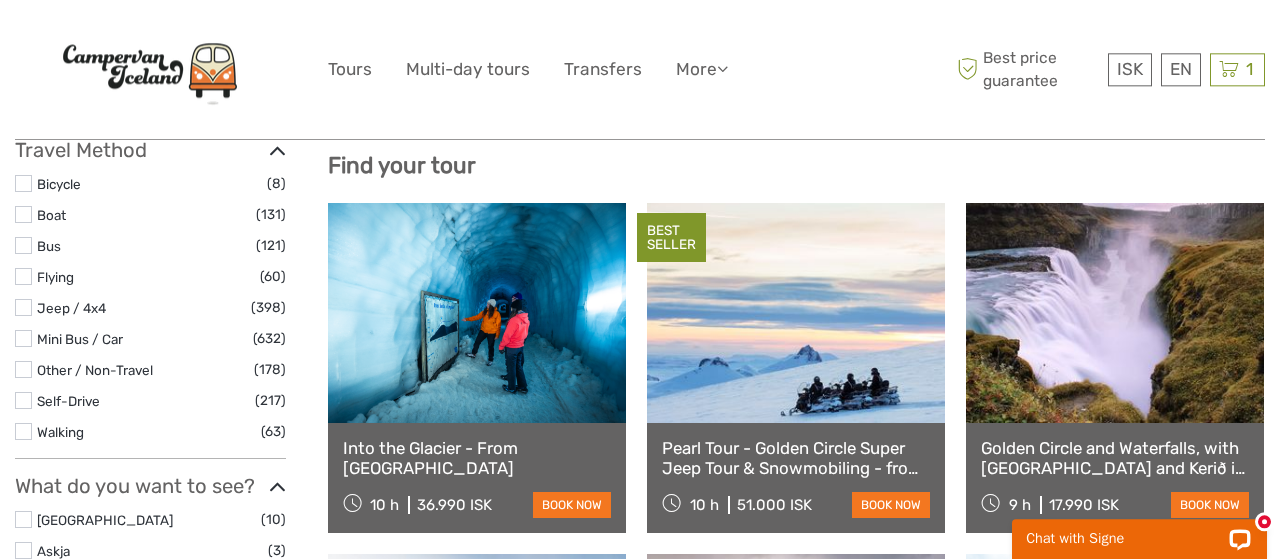 scroll, scrollTop: 624, scrollLeft: 0, axis: vertical 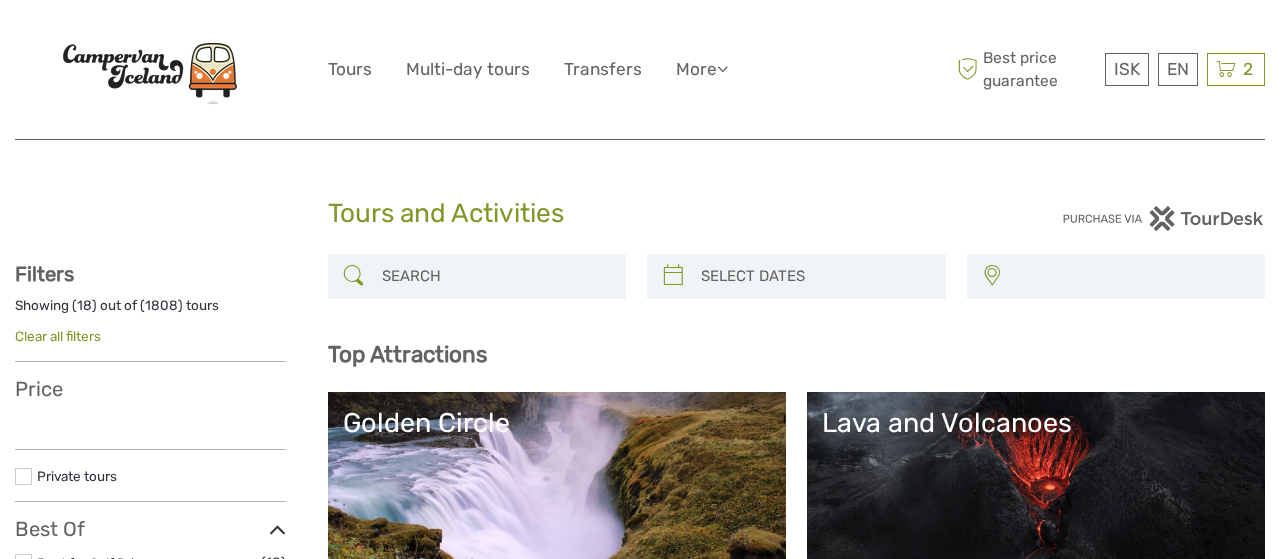 select 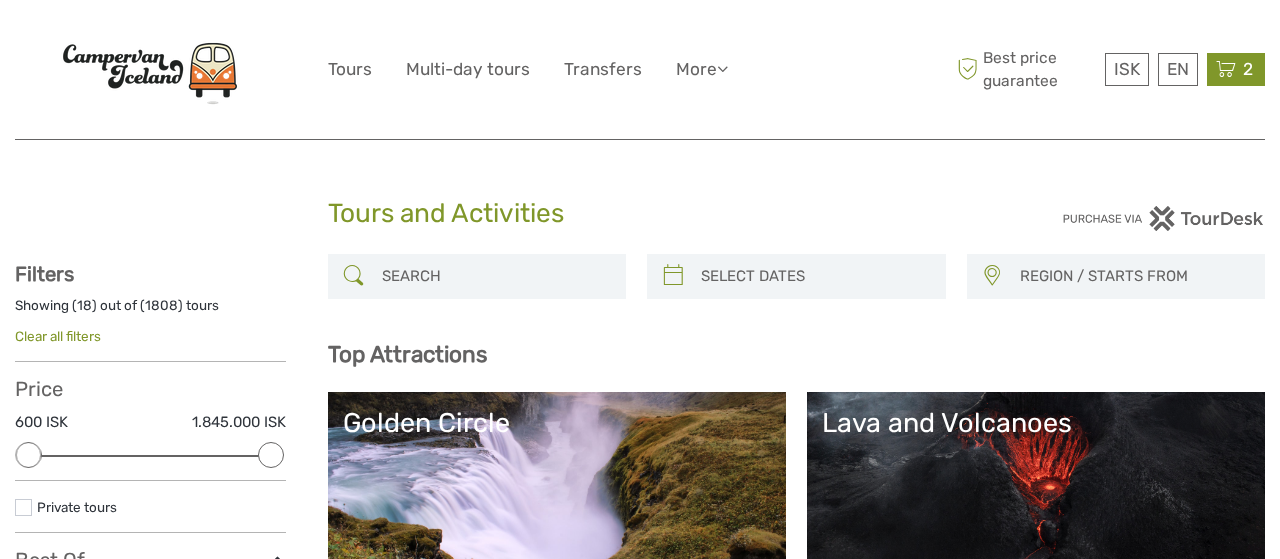 click at bounding box center (1226, 69) 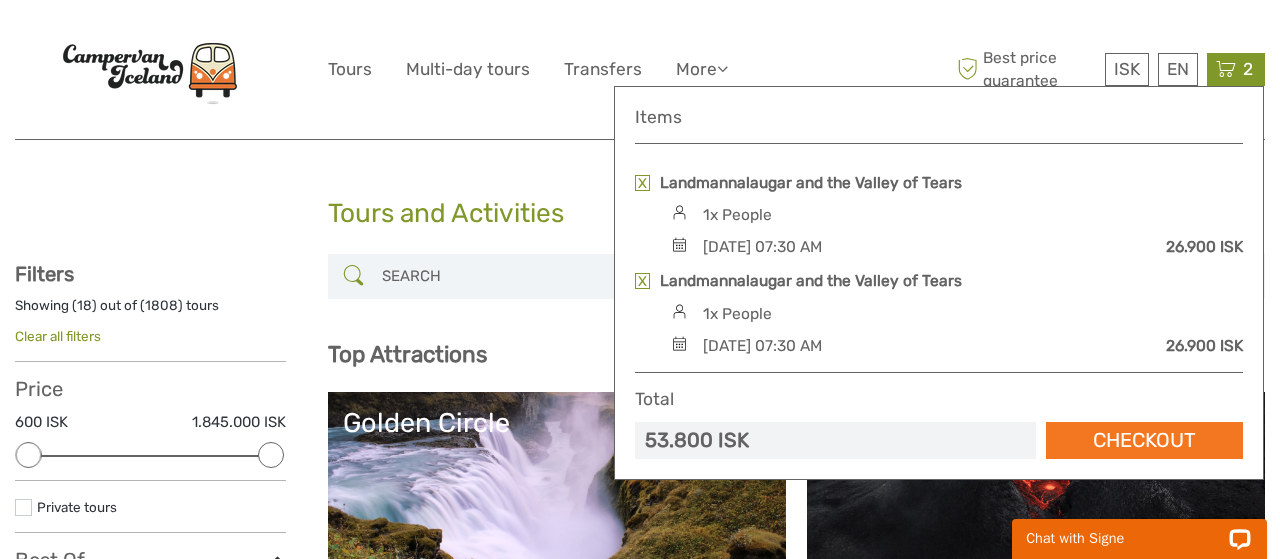 scroll, scrollTop: 0, scrollLeft: 0, axis: both 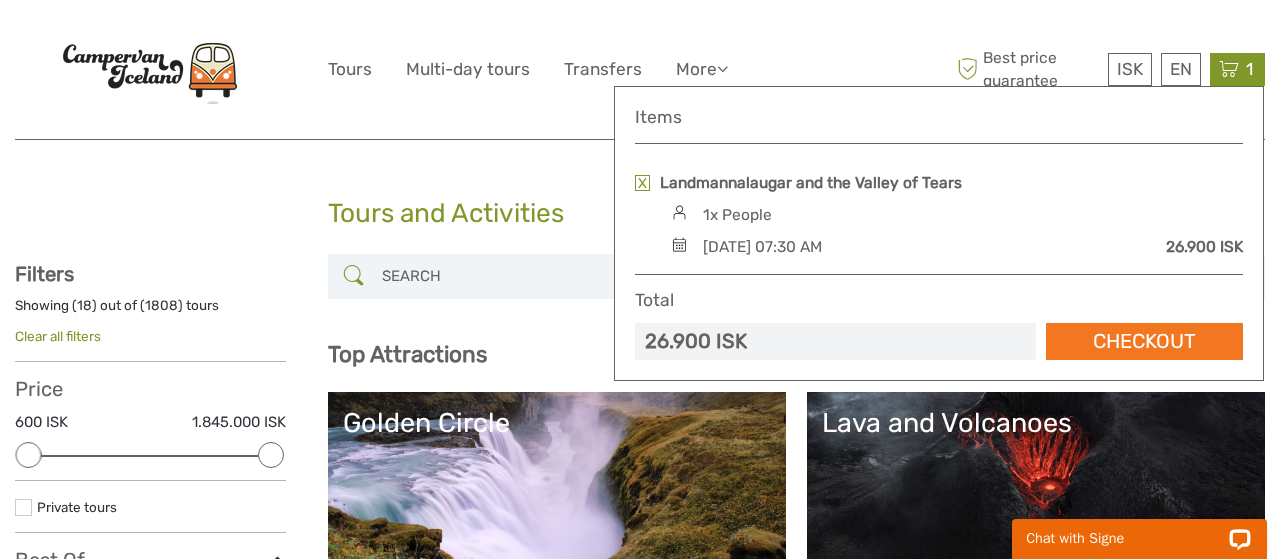 click on "Checkout" at bounding box center [1144, 341] 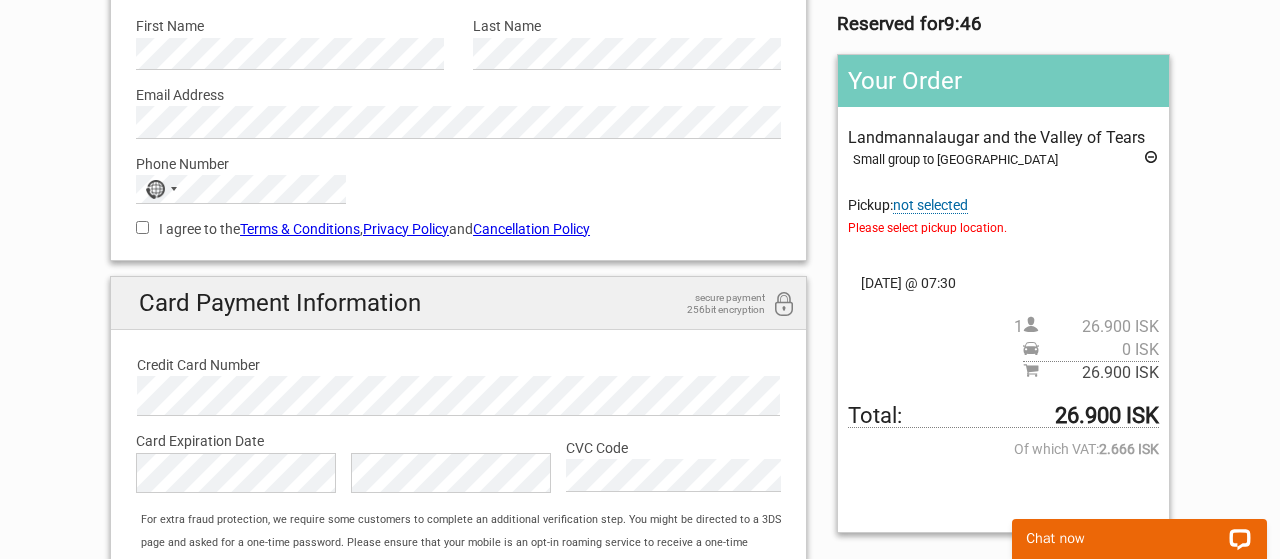 scroll, scrollTop: 208, scrollLeft: 0, axis: vertical 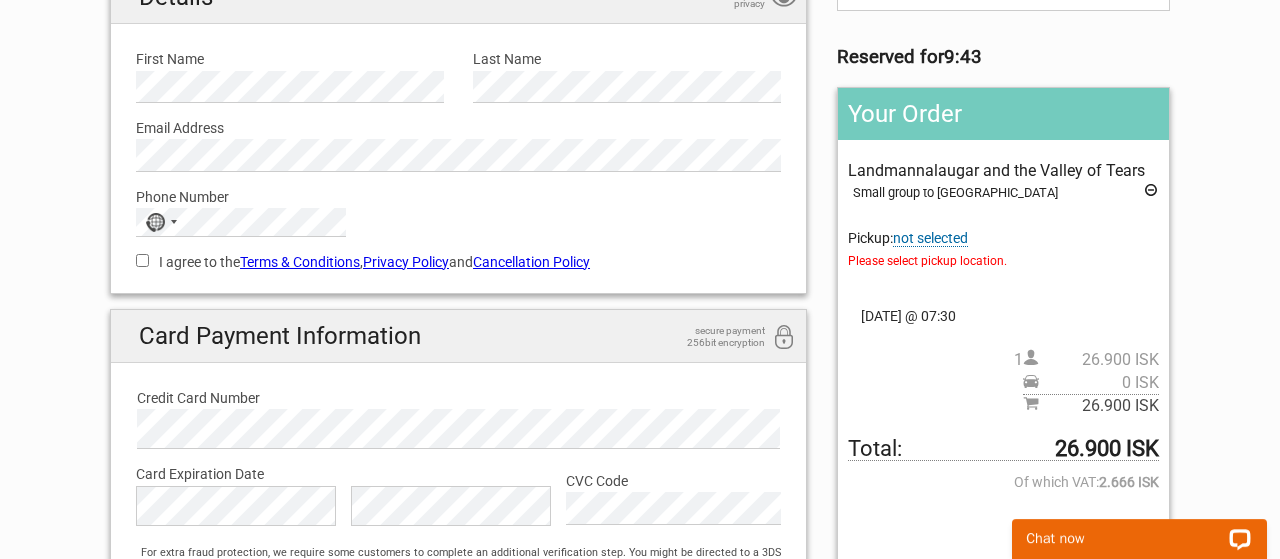 click on "not selected" at bounding box center (930, 238) 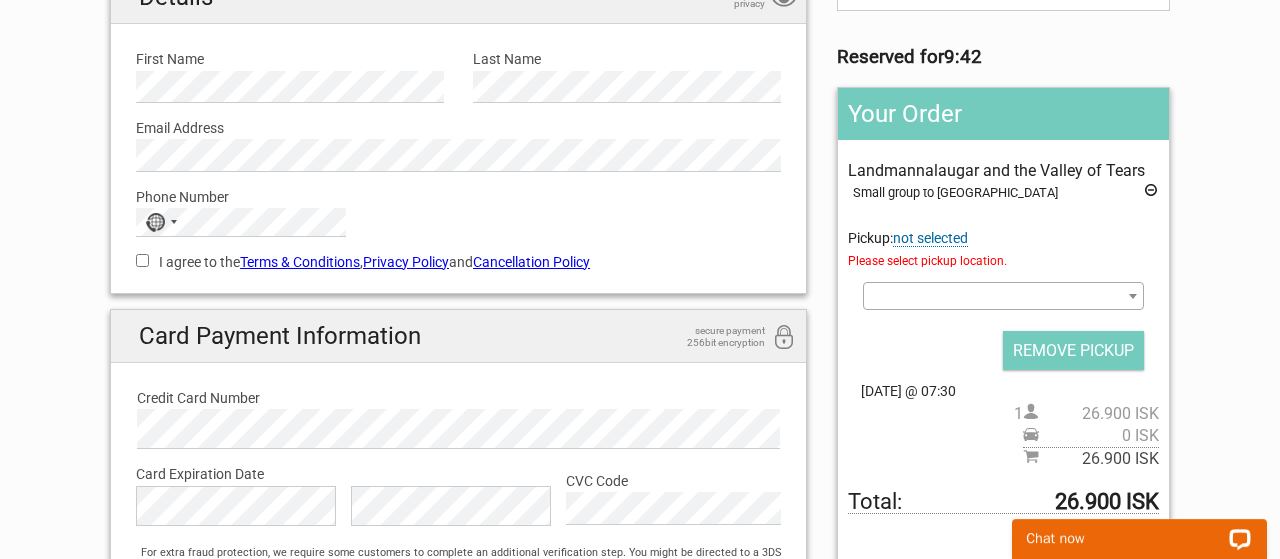 click at bounding box center (1003, 296) 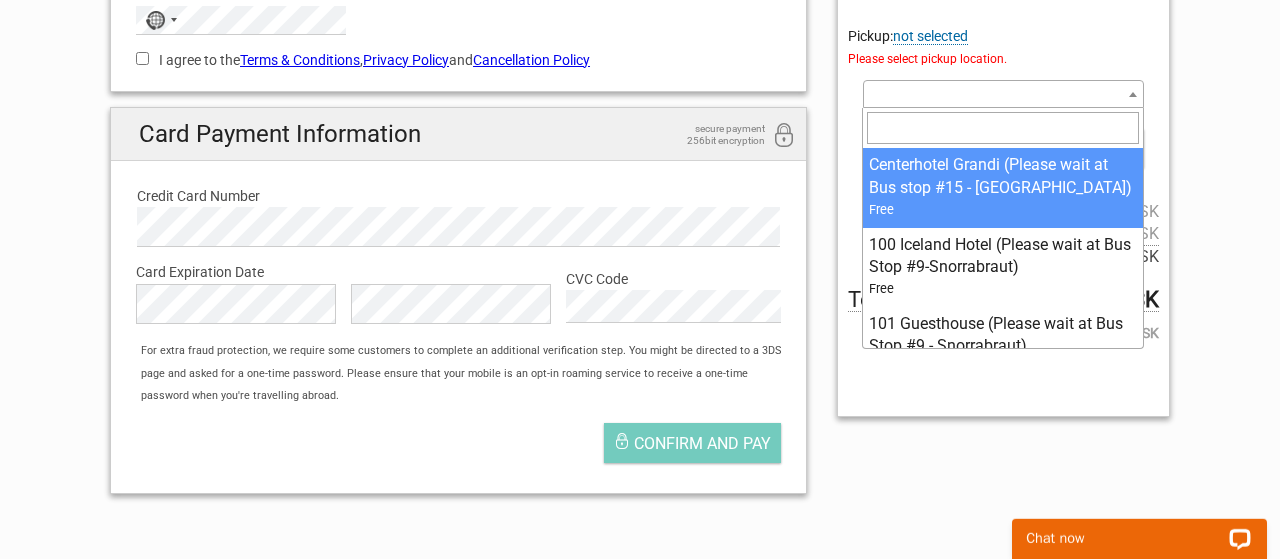 scroll, scrollTop: 416, scrollLeft: 0, axis: vertical 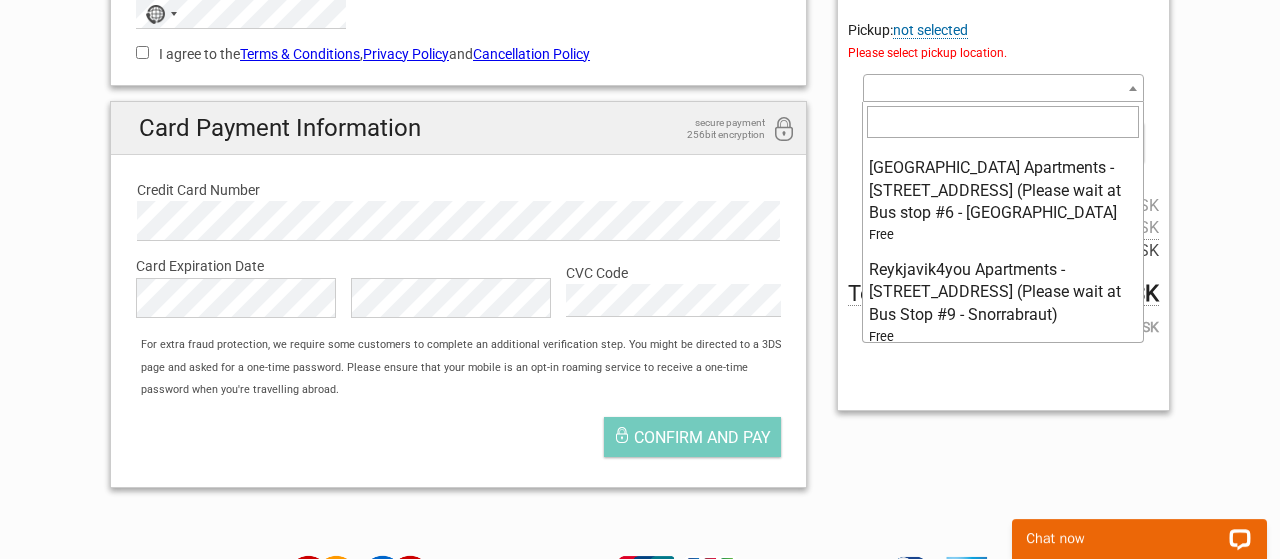 select on "1156142" 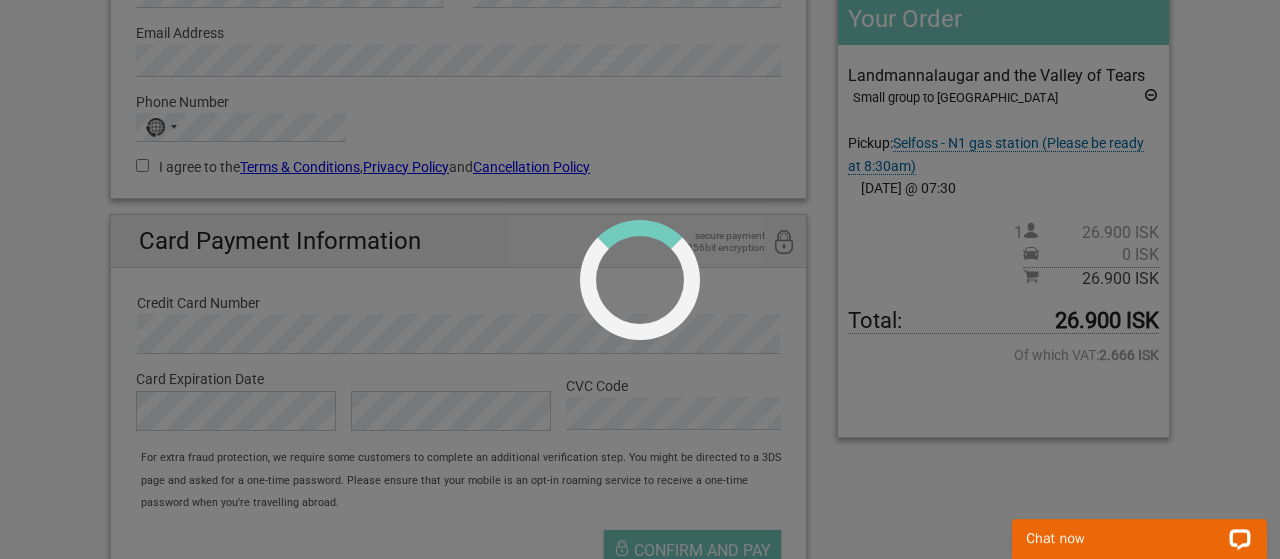 scroll, scrollTop: 262, scrollLeft: 0, axis: vertical 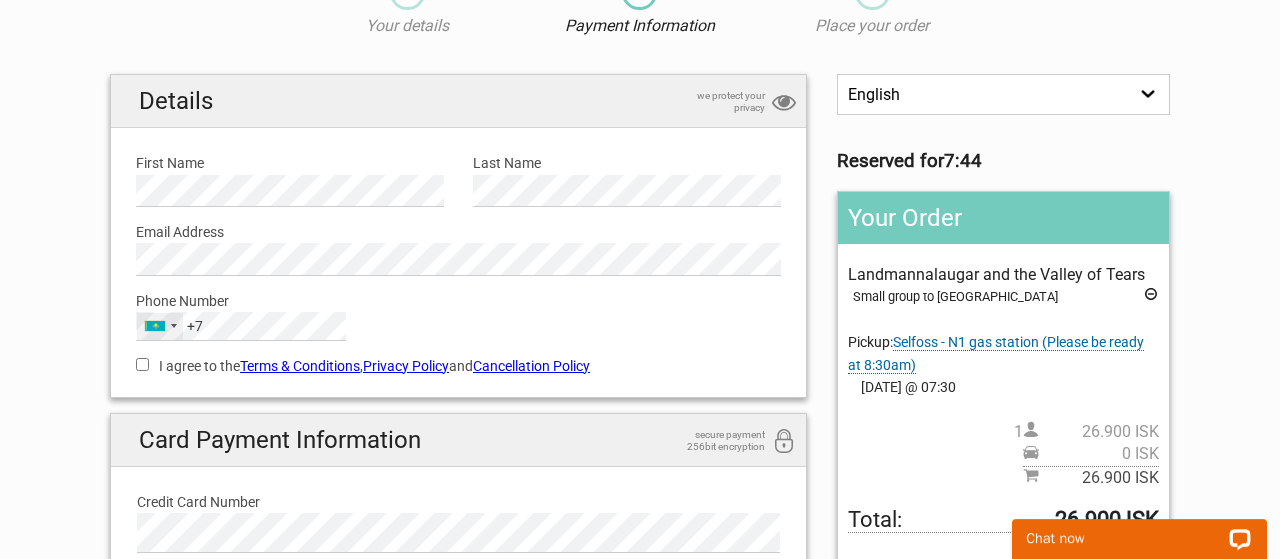 click on "Kazakhstan +7" at bounding box center (160, 326) 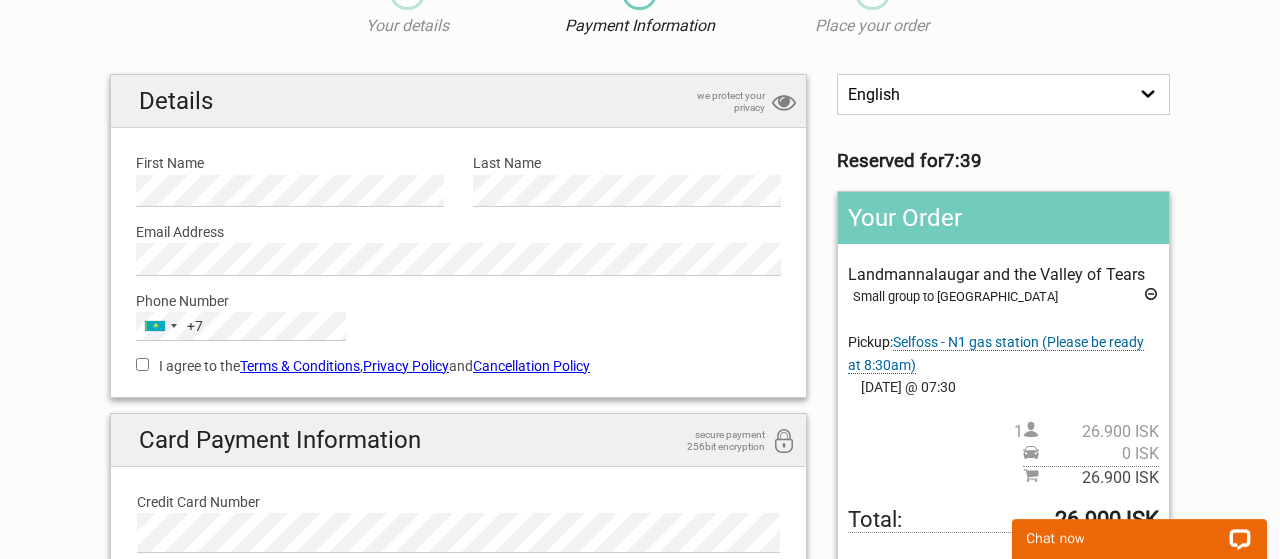 click on "+7" at bounding box center (195, 326) 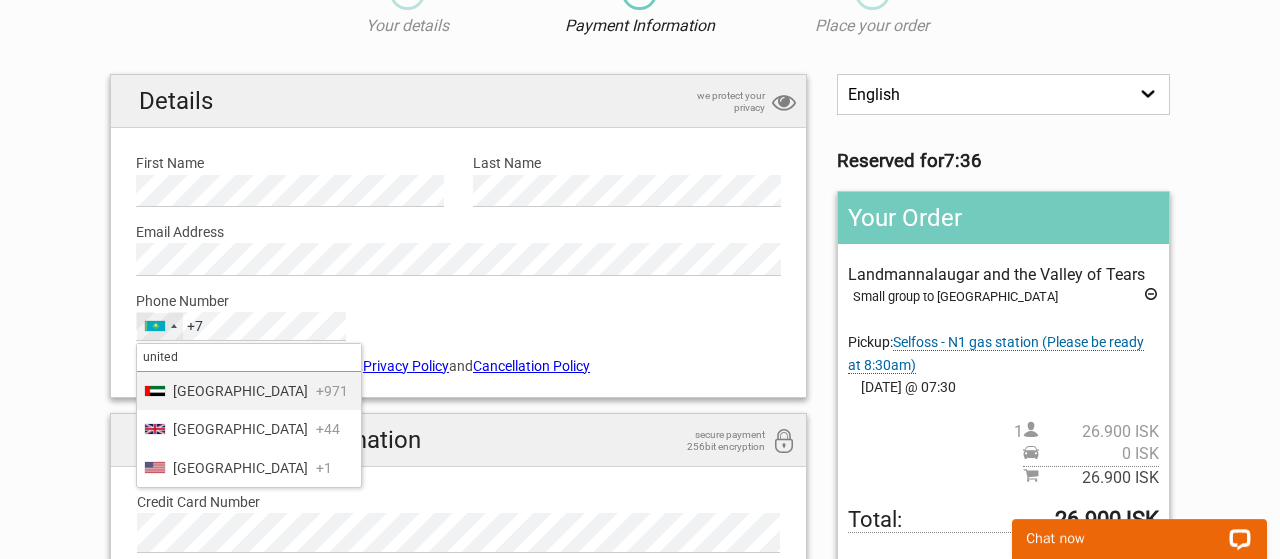 type on "united" 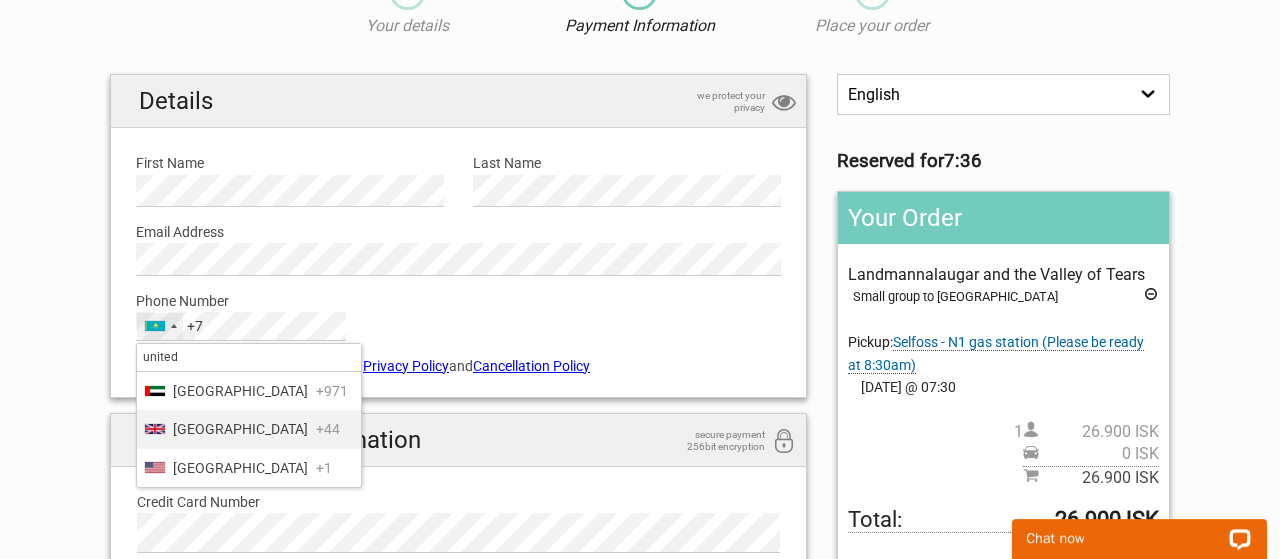 click on "United Kingdom" at bounding box center [240, 429] 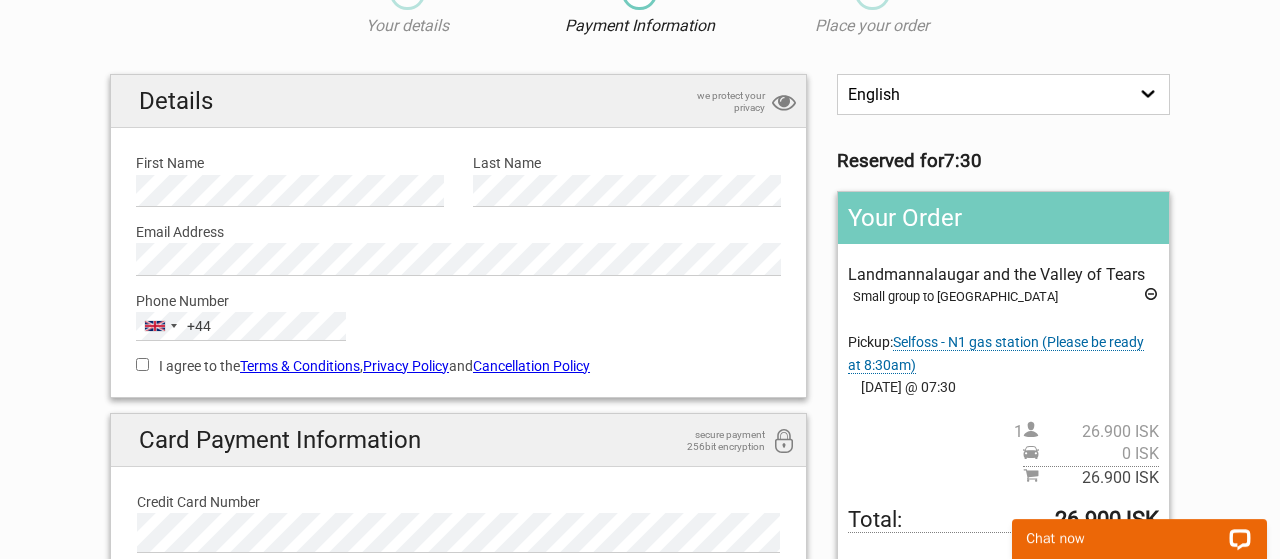 click on "I agree to the  Terms & Conditions ,  Privacy Policy  and  Cancellation Policy" at bounding box center [142, 364] 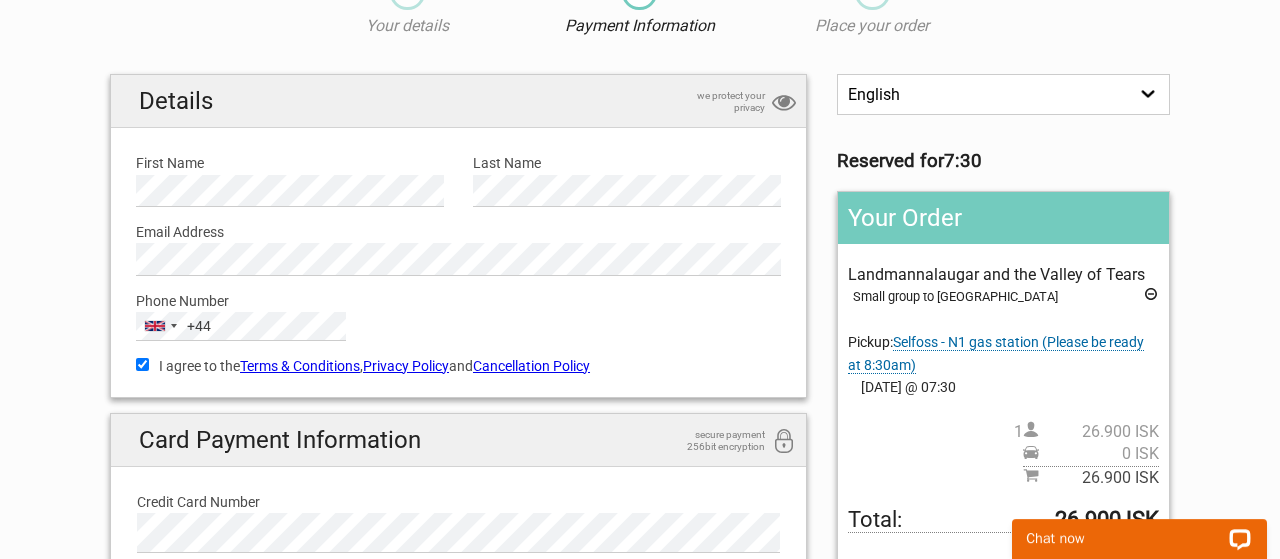click on "1
Your details
2
Payment Information
3
Place your order
English
Español
Deutsch
Reserved for  7:30
Your Order
Landmannalaugar and the Valley of Tears
Small group to Landmannalaugar
Pickup:
Selfoss - N1 gas station (Please be ready at 8:30am)
Please select pickup location.
Select an option
Centerhotel Grandi (Please wait at Bus stop #15 - Vesturbugt)
100 ﻿﻿﻿﻿Iceland Hotel (Please wait at Bus Stop #9-Snorrabraut)
Bus Hostel" at bounding box center (640, 386) 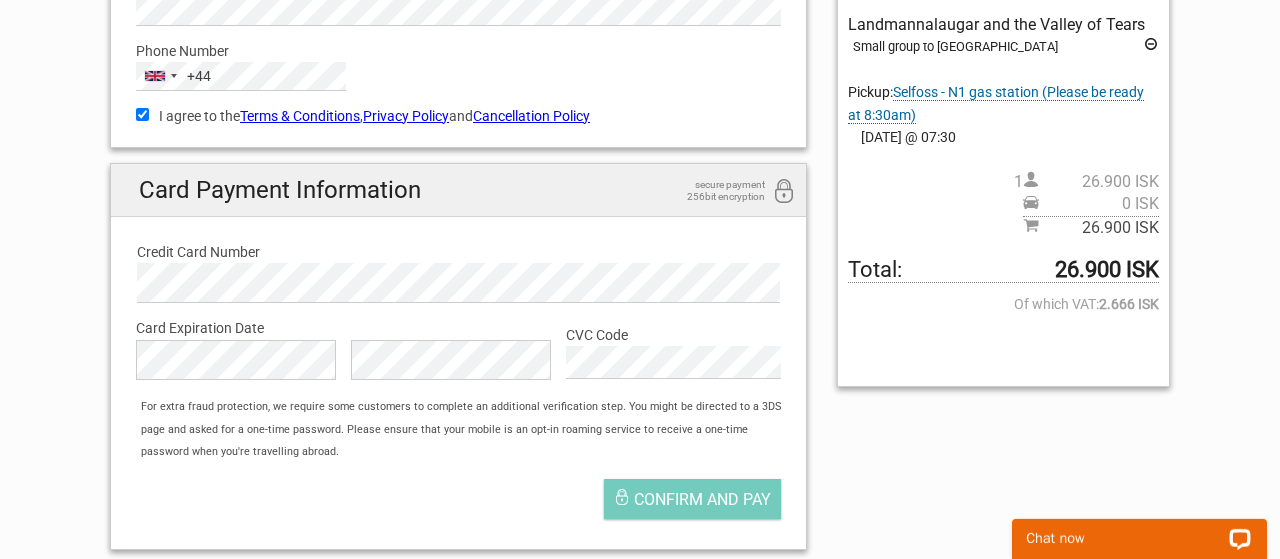 scroll, scrollTop: 416, scrollLeft: 0, axis: vertical 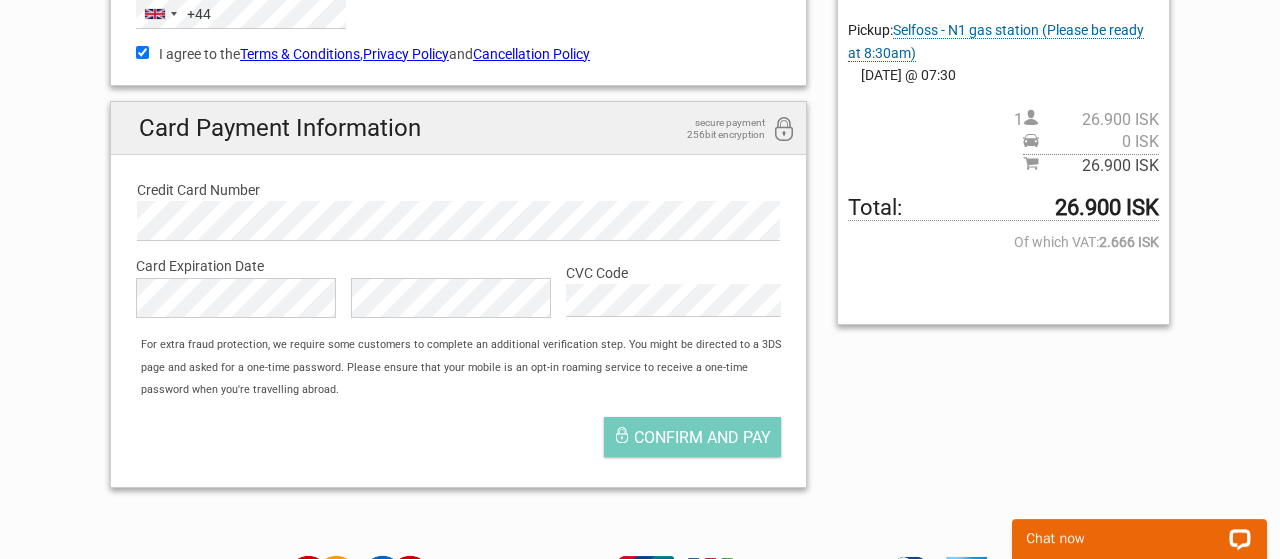 click on "Confirm and pay" at bounding box center [458, 442] 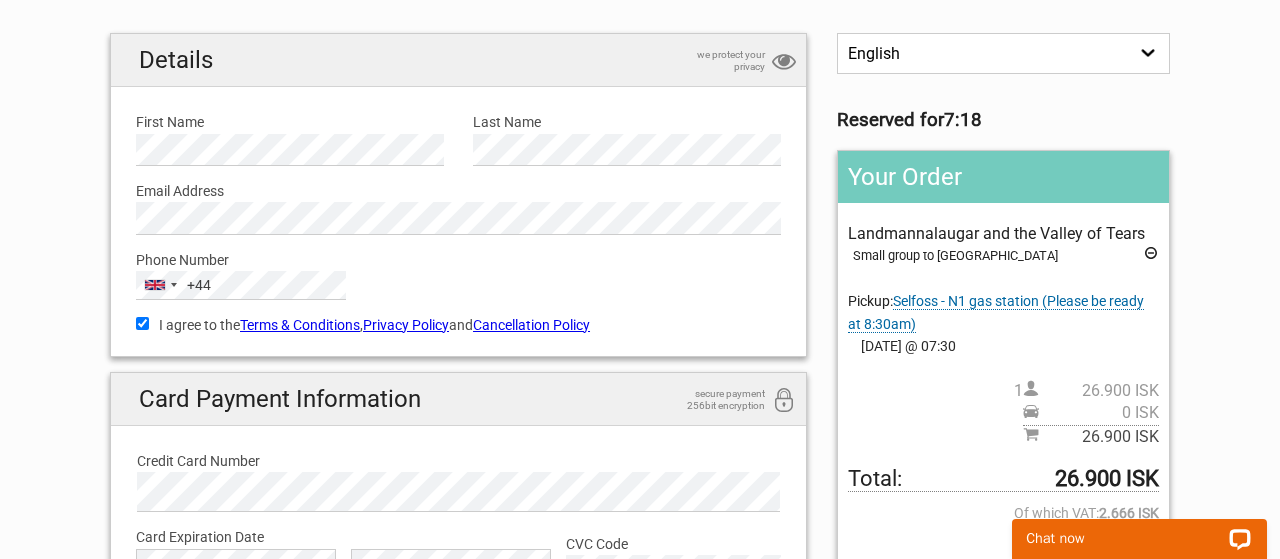 scroll, scrollTop: 104, scrollLeft: 0, axis: vertical 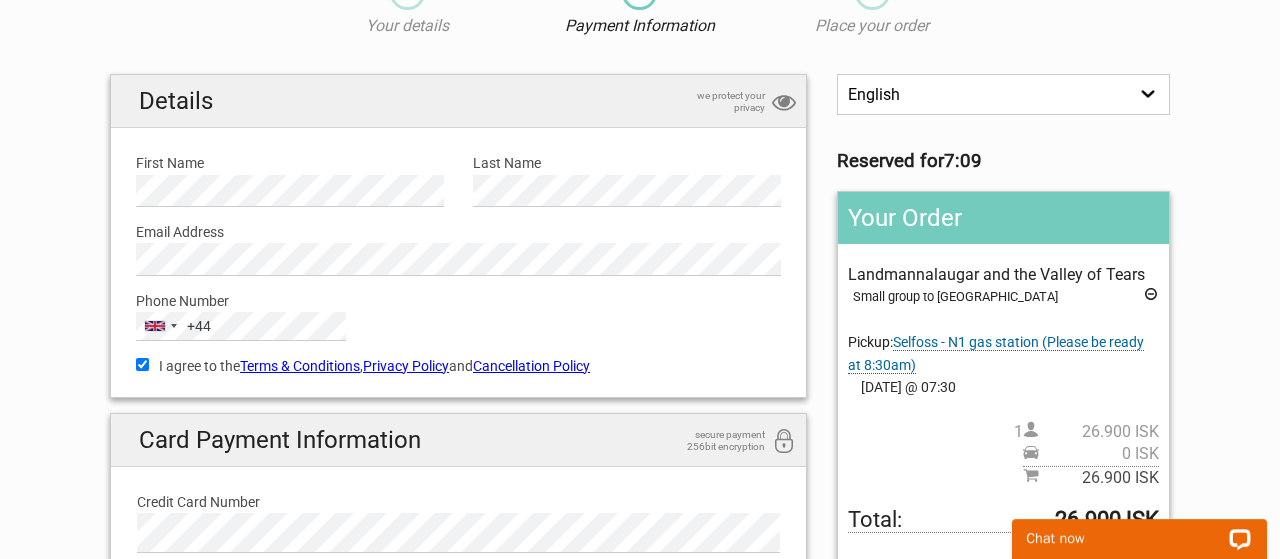 click on "1
Your details
2
Payment Information
3
Place your order
English
Español
Deutsch
Reserved for  7:09
Your Order
Landmannalaugar and the Valley of Tears
Small group to Landmannalaugar
Pickup:
Selfoss - N1 gas station (Please be ready at 8:30am)
Please select pickup location.
Select an option
Centerhotel Grandi (Please wait at Bus stop #15 - Vesturbugt)
100 ﻿﻿﻿﻿Iceland Hotel (Please wait at Bus Stop #9-Snorrabraut)
Bus Hostel" at bounding box center (640, 386) 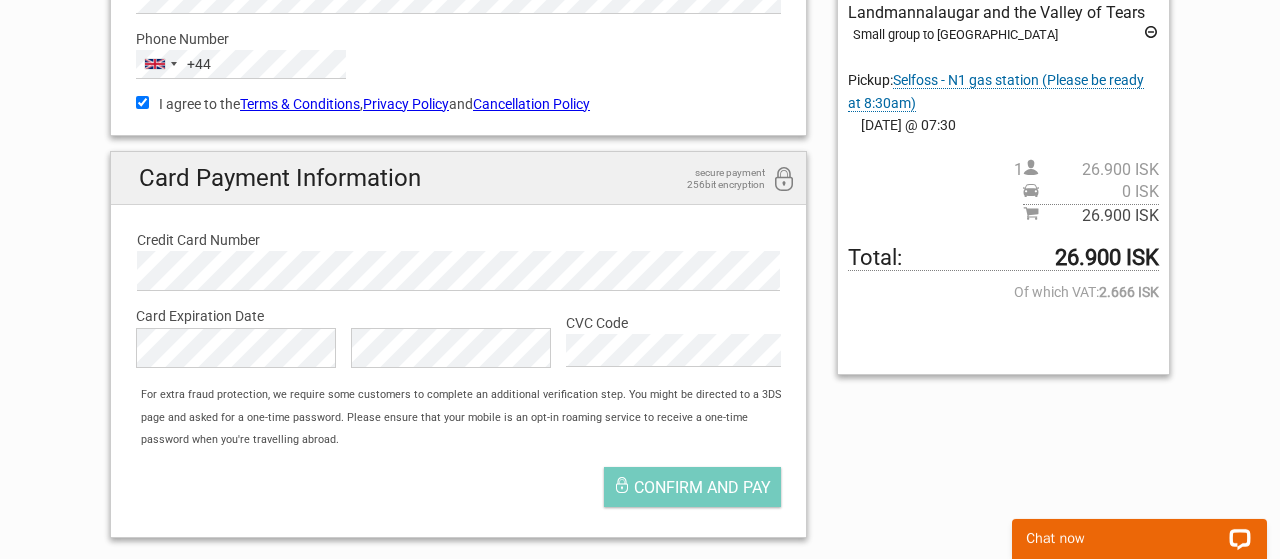 scroll, scrollTop: 416, scrollLeft: 0, axis: vertical 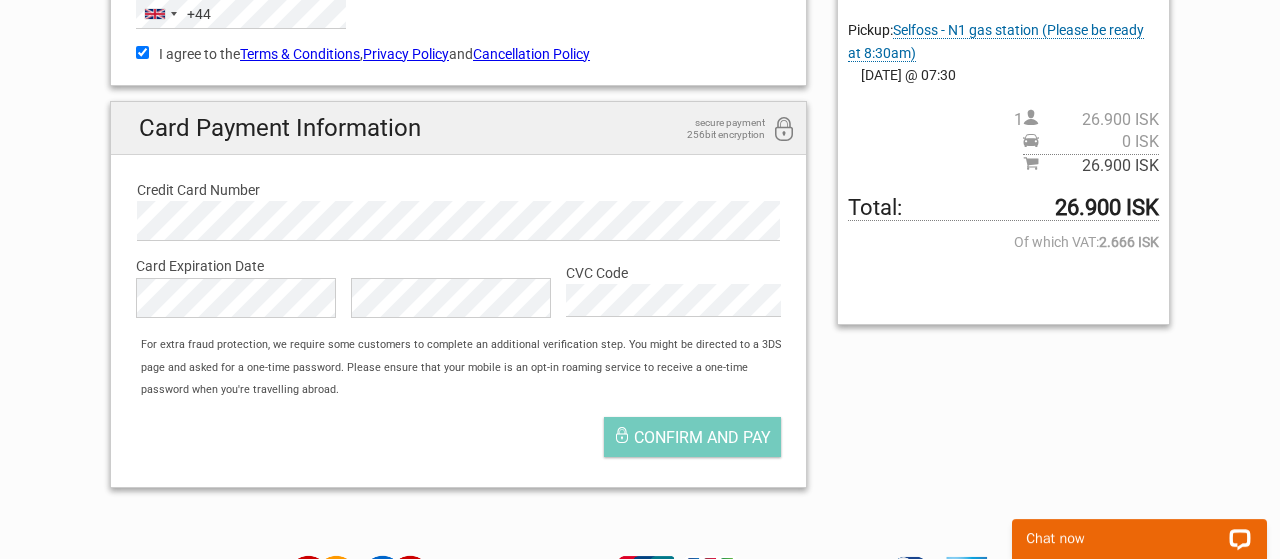 drag, startPoint x: 12, startPoint y: 269, endPoint x: 41, endPoint y: 259, distance: 30.675724 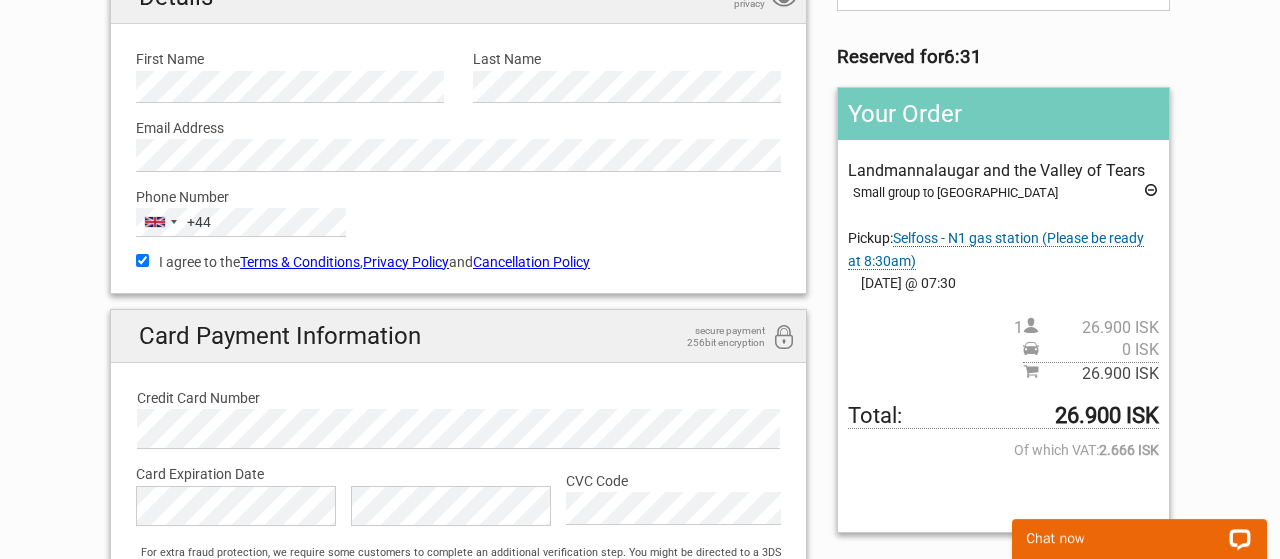 click on "1
Your details
2
Payment Information
3
Place your order
English
Español
Deutsch
Reserved for  6:31
Your Order
Landmannalaugar and the Valley of Tears
Small group to Landmannalaugar
Pickup:
Selfoss - N1 gas station (Please be ready at 8:30am)
Please select pickup location.
Select an option
Centerhotel Grandi (Please wait at Bus stop #15 - Vesturbugt)
100 ﻿﻿﻿﻿Iceland Hotel (Please wait at Bus Stop #9-Snorrabraut)
1" at bounding box center [640, 282] 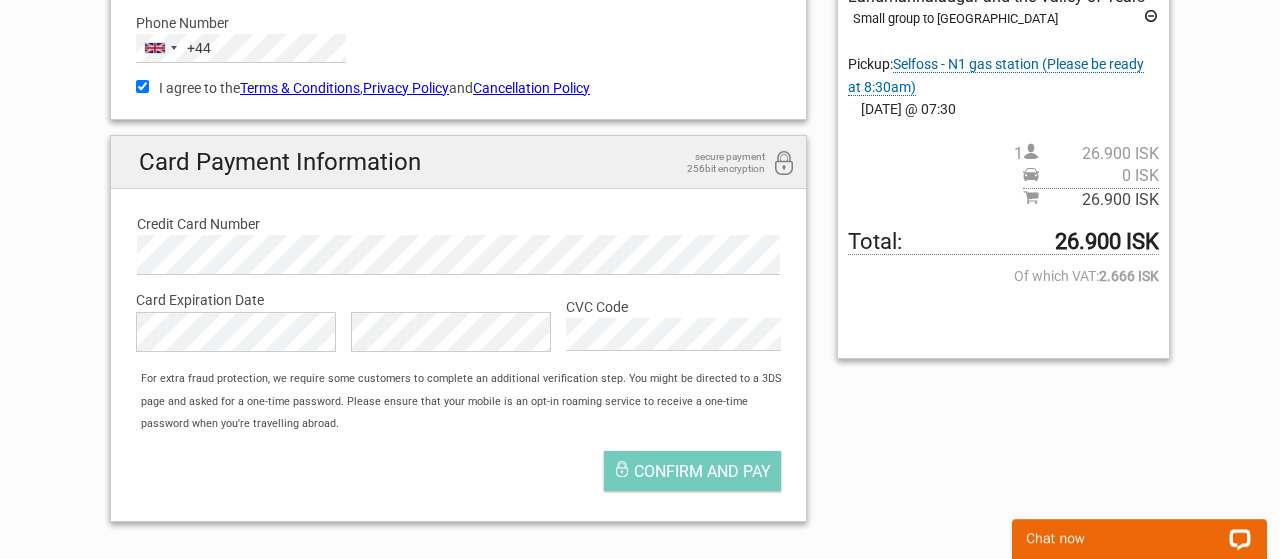 scroll, scrollTop: 416, scrollLeft: 0, axis: vertical 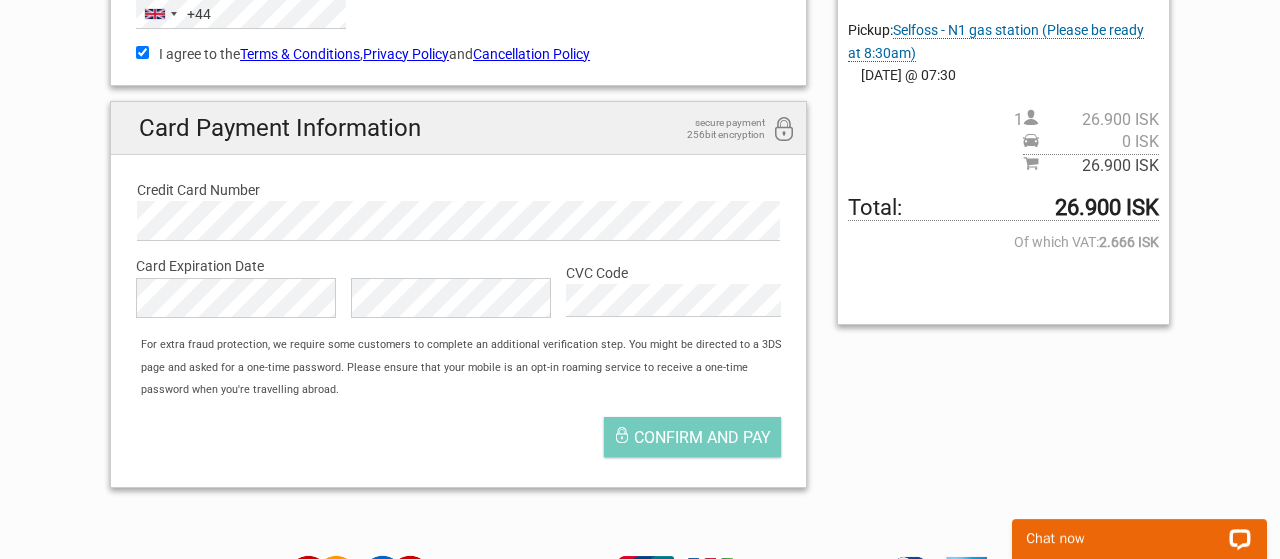 click on "For extra fraud protection, we require some customers to complete an additional verification step. You might be directed to a 3DS page and asked for a one-time password.  Please ensure that your mobile is an opt-in roaming service to receive a one-time password when you're travelling abroad." at bounding box center [468, 367] 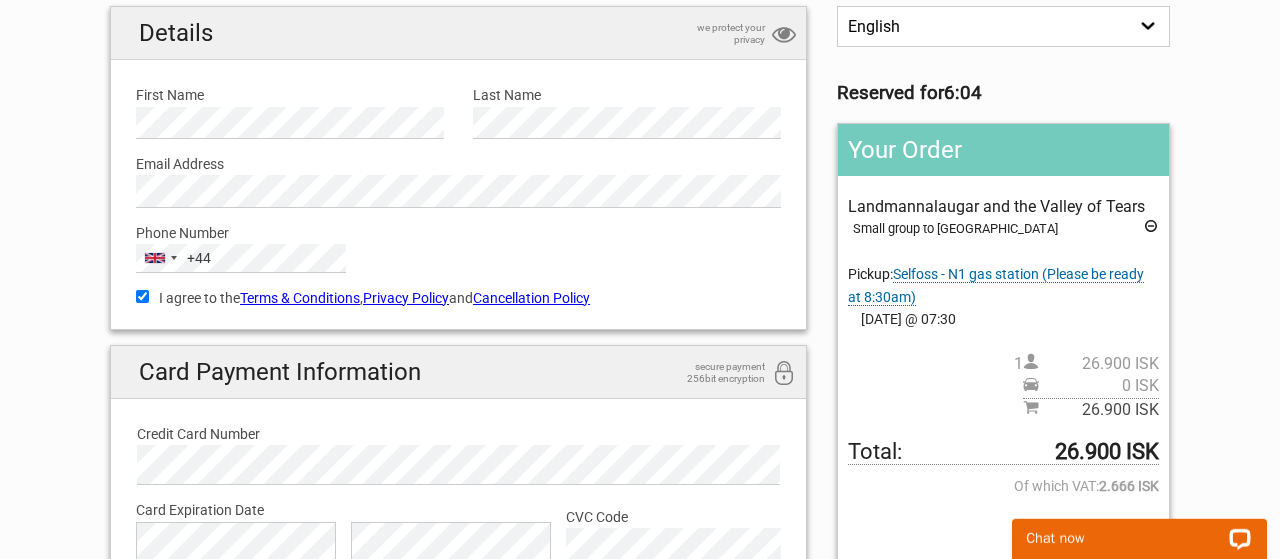 scroll, scrollTop: 208, scrollLeft: 0, axis: vertical 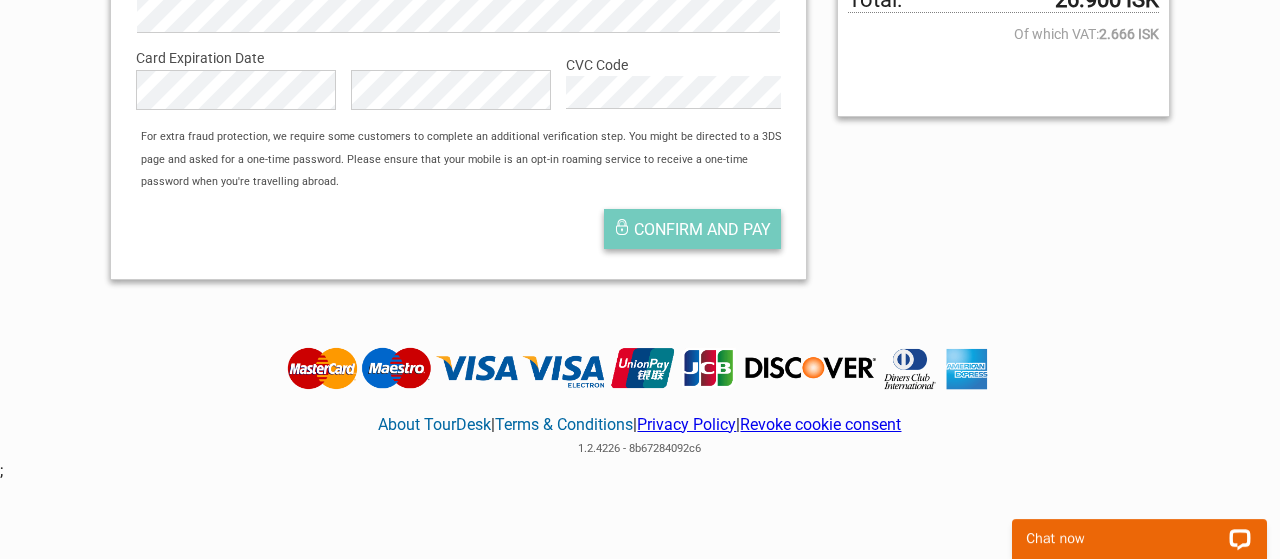 click on "Confirm and pay" at bounding box center [702, 229] 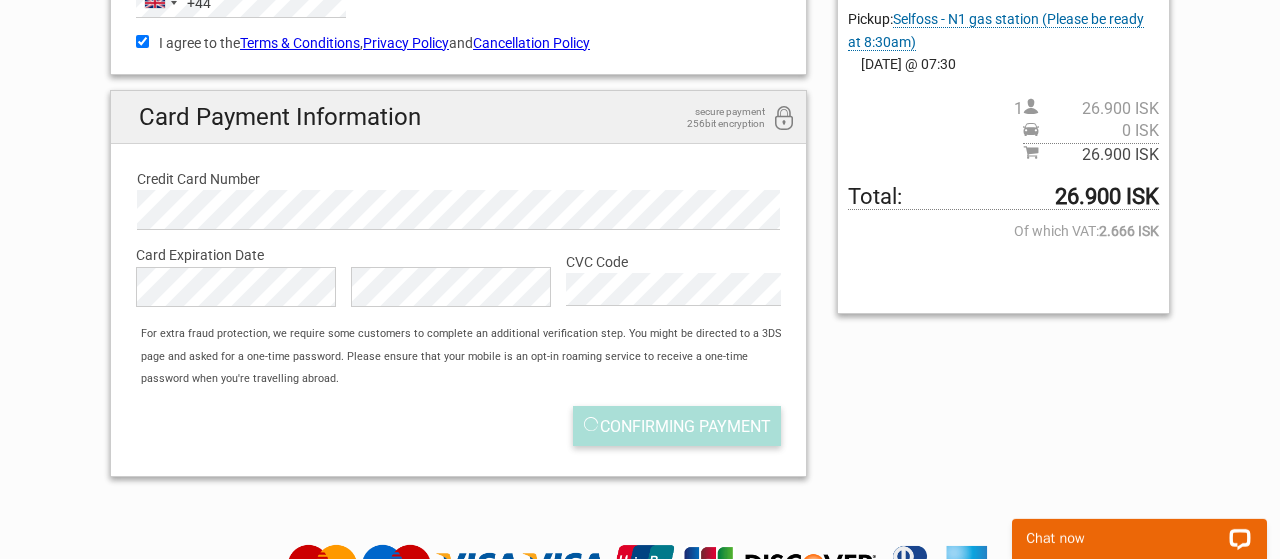 scroll, scrollTop: 208, scrollLeft: 0, axis: vertical 